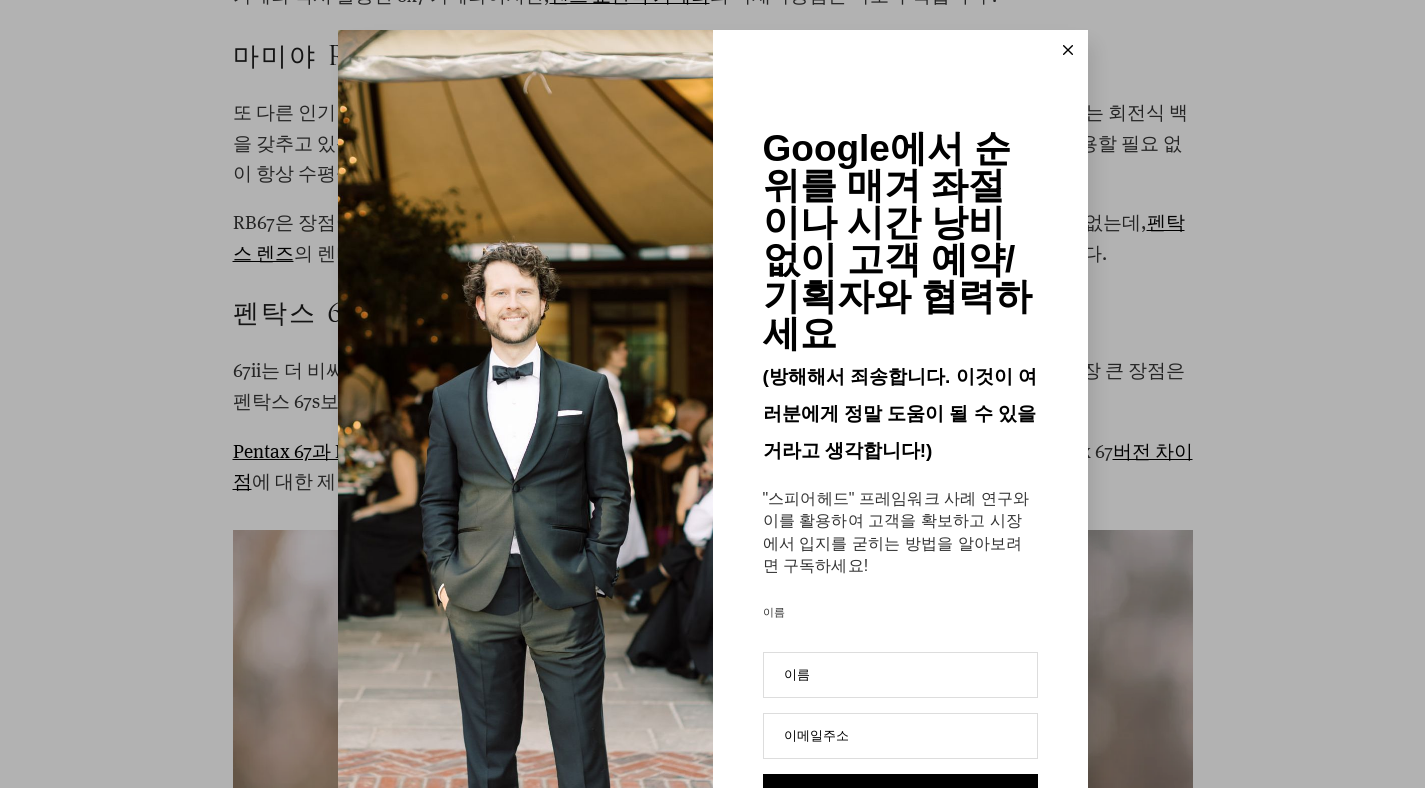 click on "Google에서 순위를 매겨 좌절이나 시간 낭비 없이 고객 예약/기획자와 협력하세요
(방해해서 죄송합니다. 이것이 여러분에게 정말 도움이 될 수 있을 거라고 생각합니다!)
"스피어헤드" 프레임워크 사례 연구와 이를 활용하여 고객을 확보하고 시장에서 입지를 굳히는 방법을 알아보려면 구독하세요!
*구독을 하시면 [PERSON] & [PERSON]과 [PERSON] Education으로부터 업데이트, 프로모션 등을 받는 데 자발적으로 동의하게 됩니다." at bounding box center [712, 394] 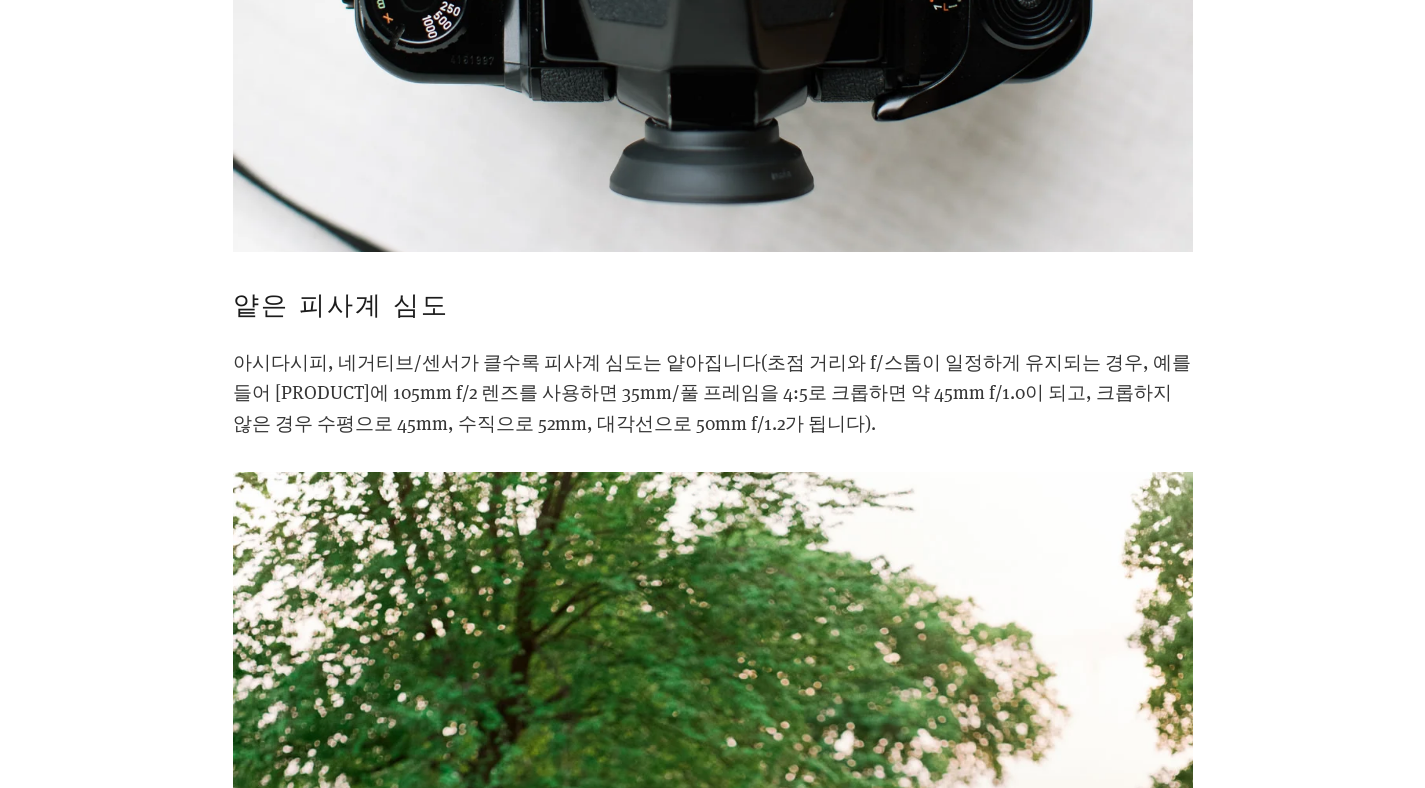 scroll, scrollTop: 9486, scrollLeft: 0, axis: vertical 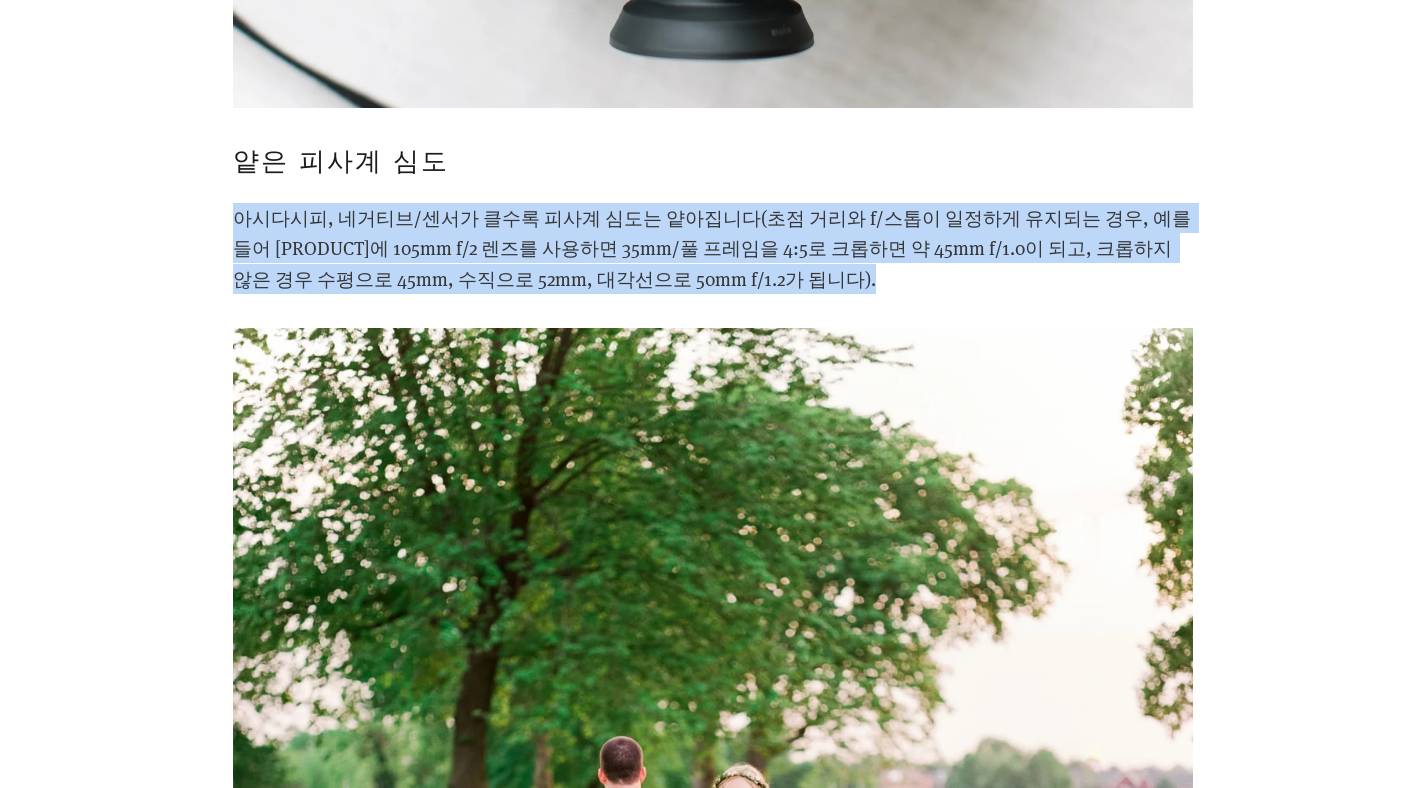 drag, startPoint x: 840, startPoint y: 271, endPoint x: 832, endPoint y: 190, distance: 81.394104 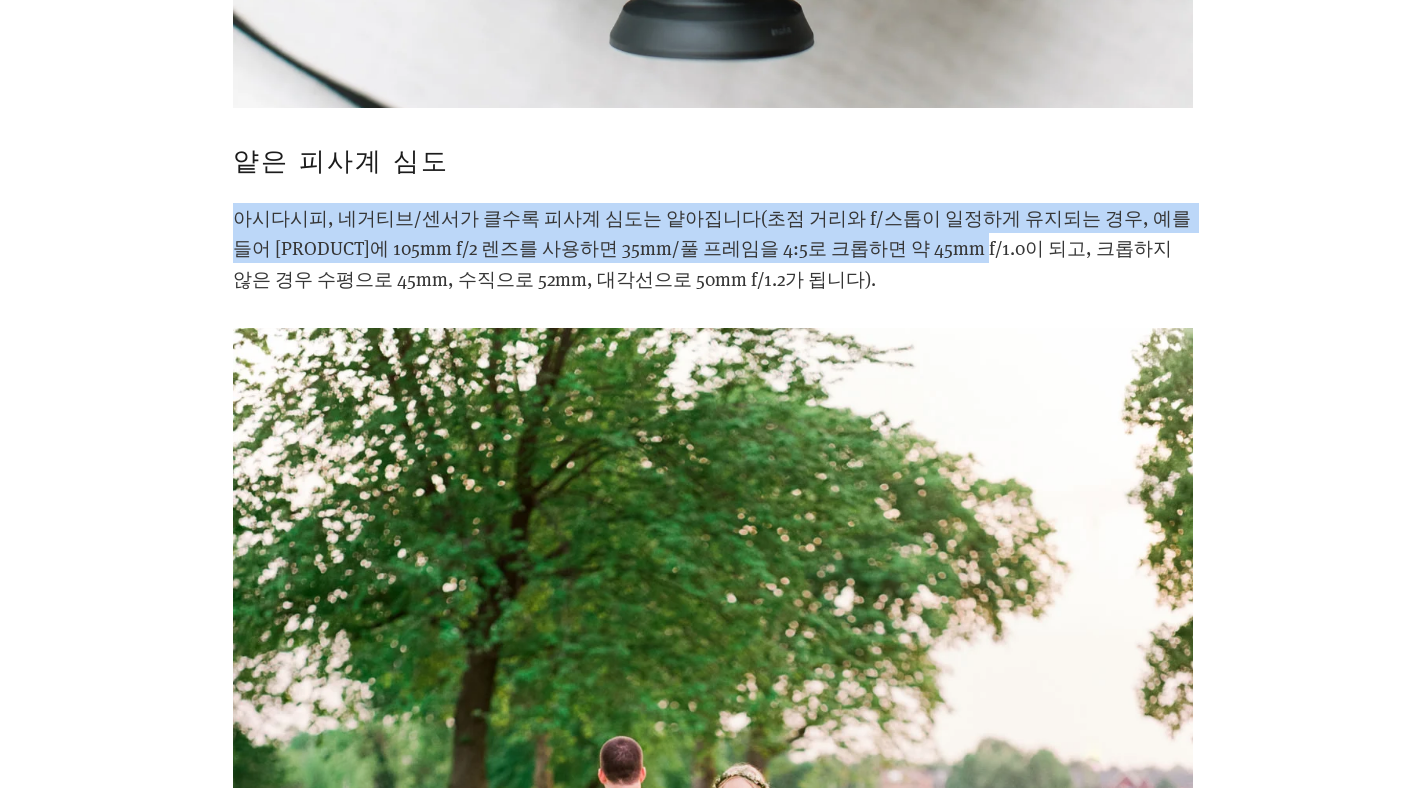 drag, startPoint x: 814, startPoint y: 198, endPoint x: 814, endPoint y: 259, distance: 61 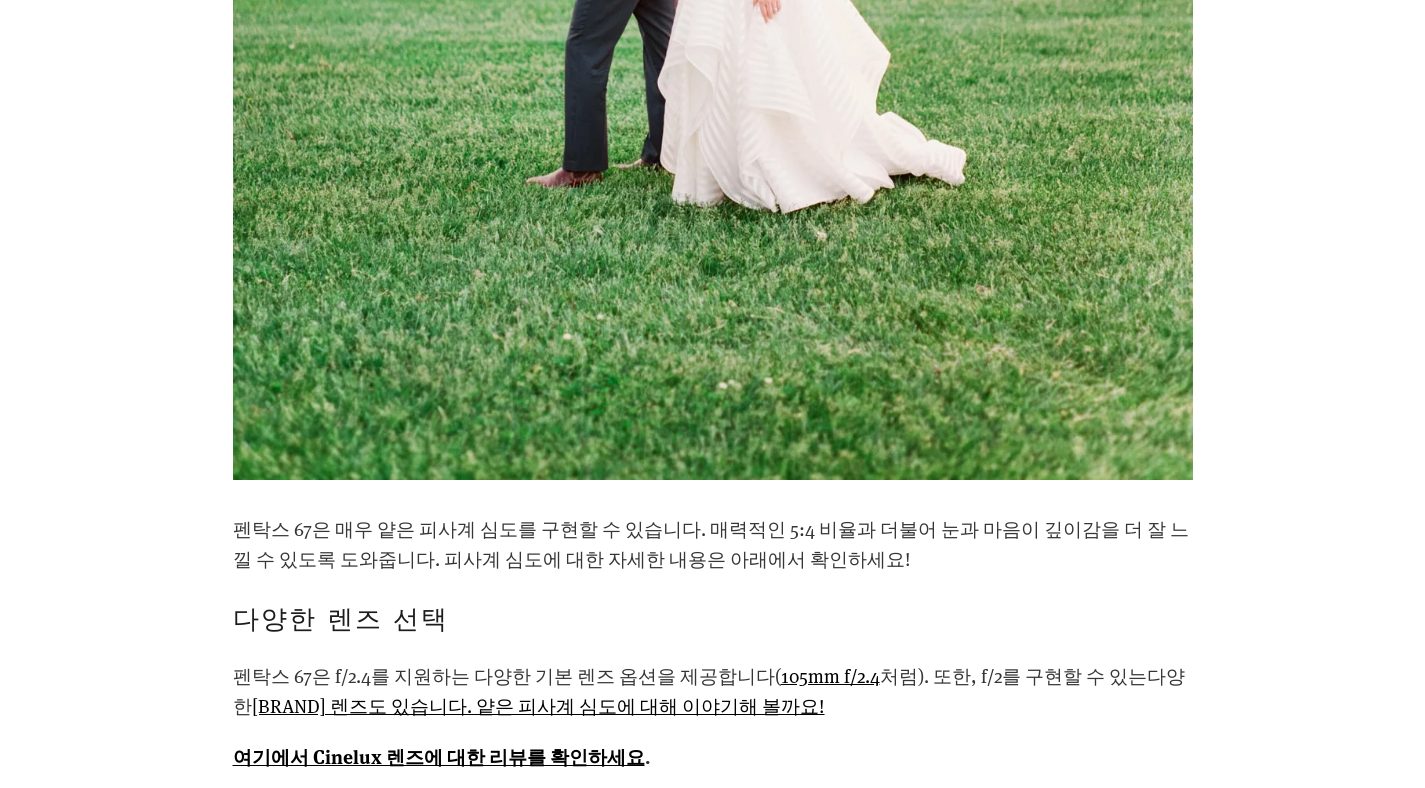 scroll, scrollTop: 10783, scrollLeft: 0, axis: vertical 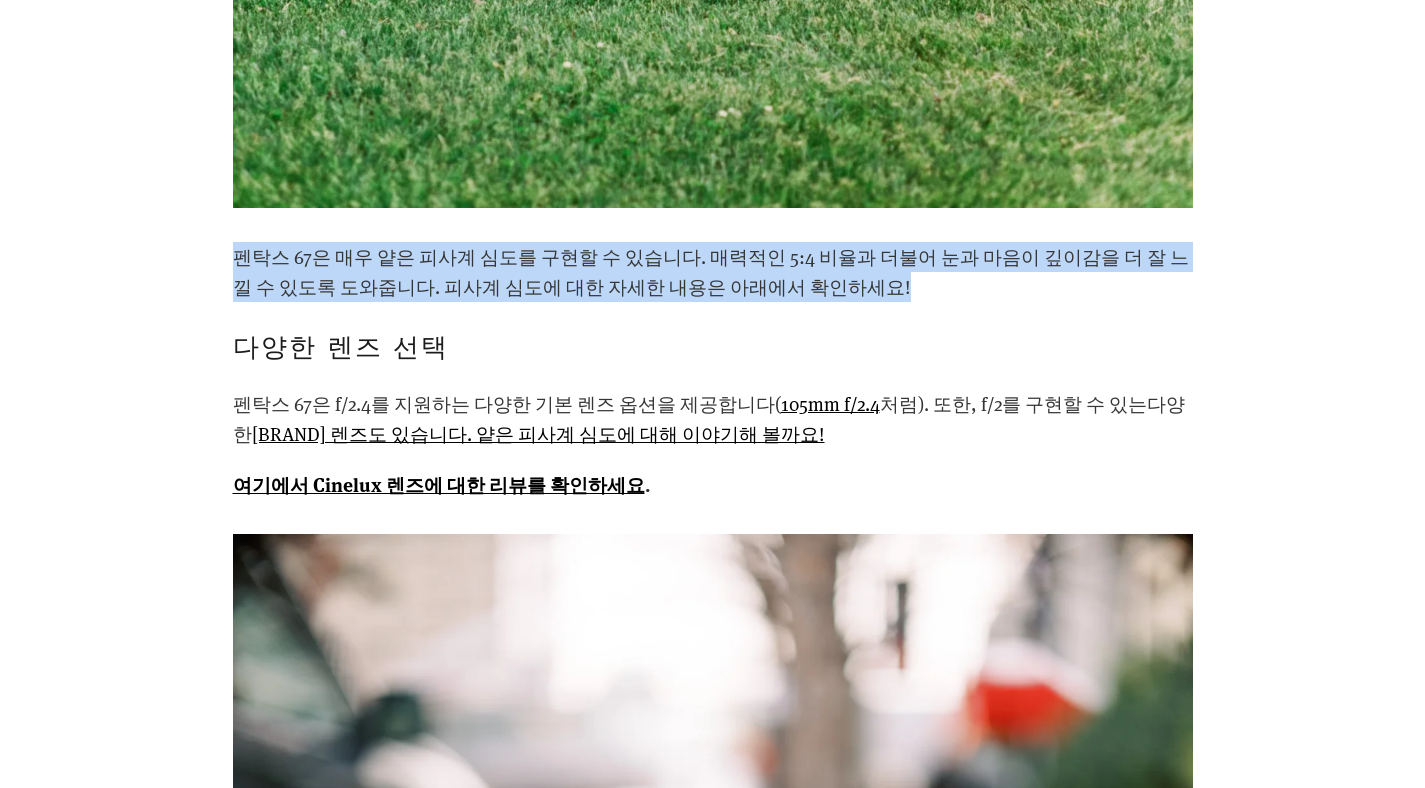 drag, startPoint x: 727, startPoint y: 315, endPoint x: 239, endPoint y: 253, distance: 491.92276 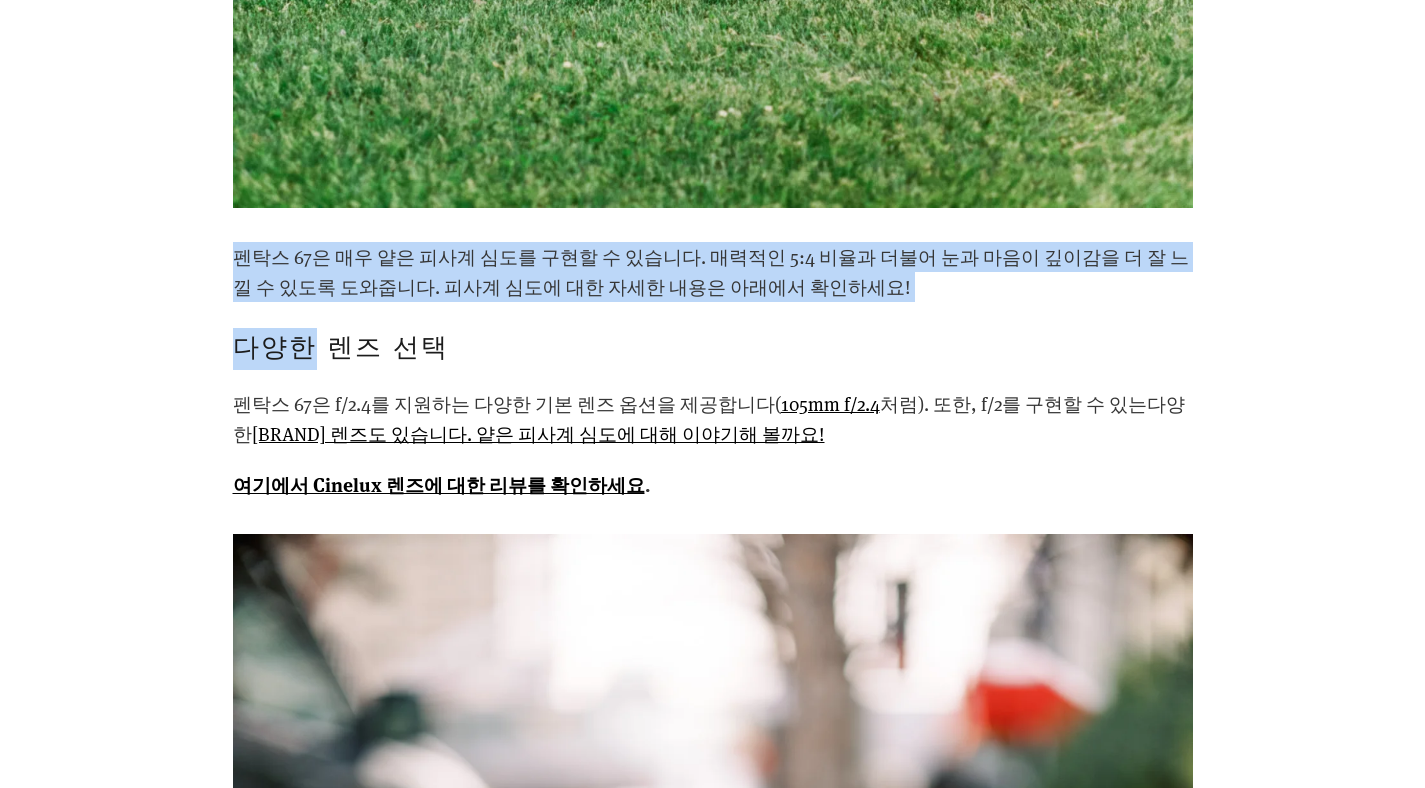 drag, startPoint x: 239, startPoint y: 253, endPoint x: 708, endPoint y: 308, distance: 472.21393 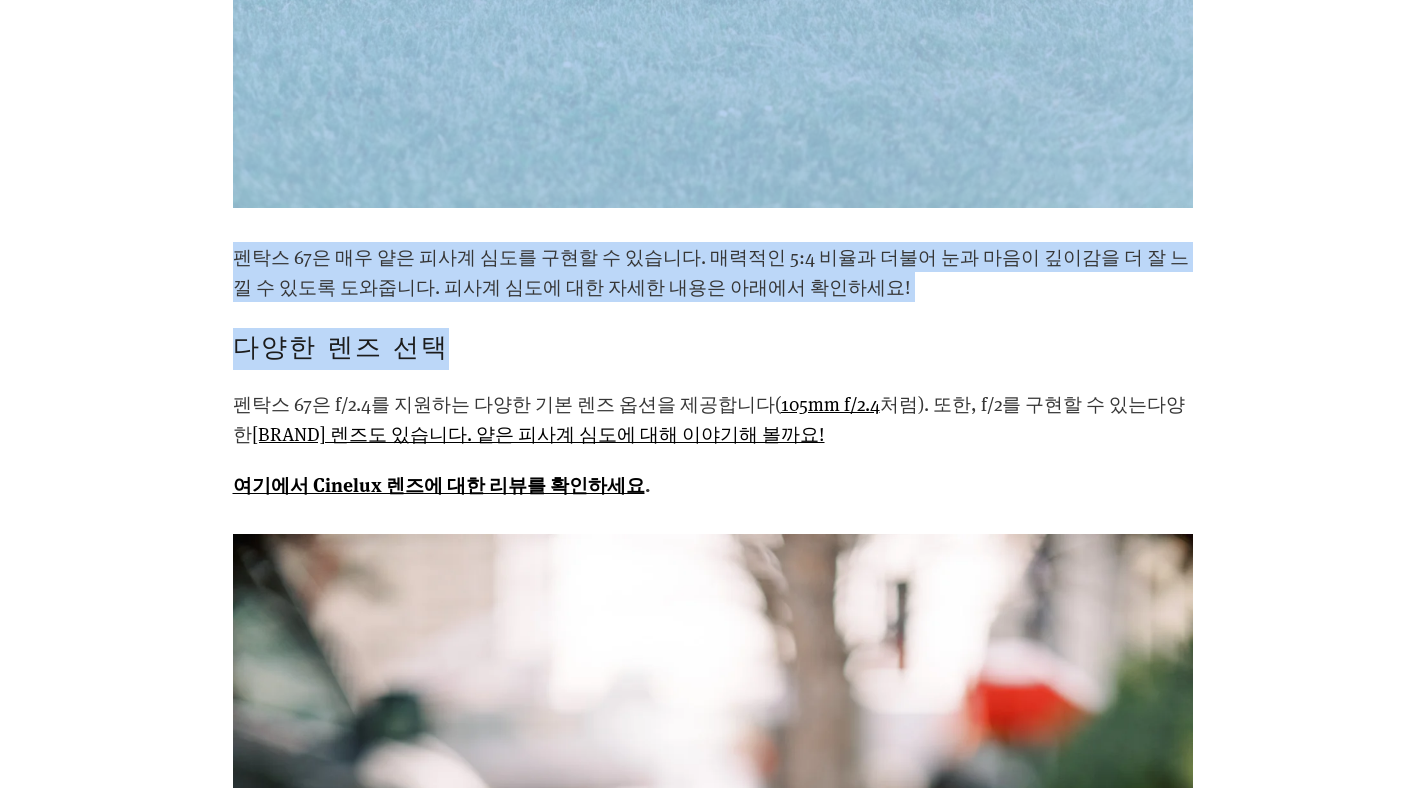 drag, startPoint x: 699, startPoint y: 344, endPoint x: 642, endPoint y: 223, distance: 133.75351 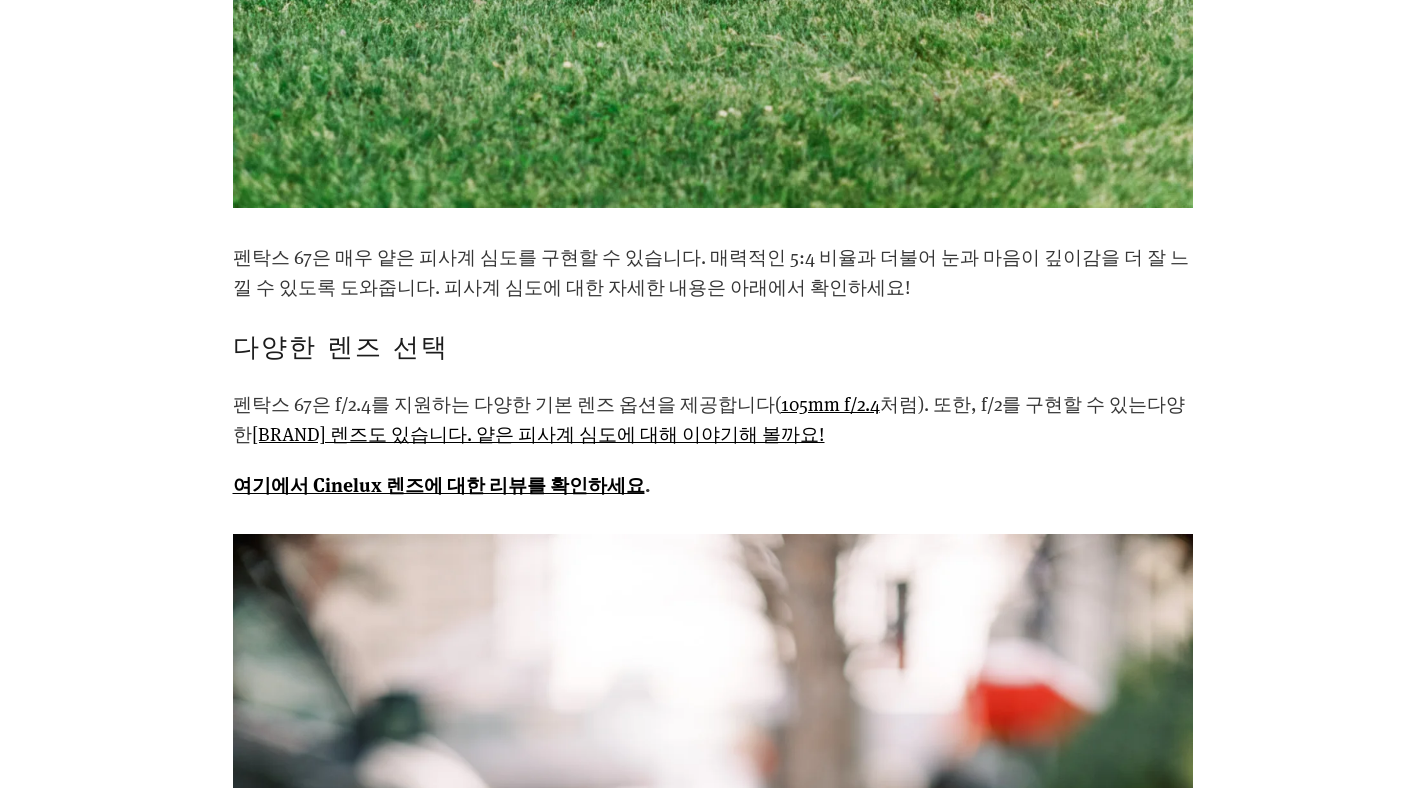 click on "펜탁스 67은 매우 얕은 피사계 심도를 구현할 수 있습니다. 매력적인 5:4 비율과 더불어 눈과 마음이 깊이감을 더 잘 느낄 수 있도록 도와줍니다. 피사계 심도에 대한 자세한 내용은 아래에서 확인하세요! 다양한 렌즈 선택 펜탁스 67은 f/2.4를 지원하는 다양한 기본 렌즈 옵션을 제공합니다(  105mm f/2.4  처럼). 또한, f/2를 구현할 수 있는  다양한  시넬룩스 렌즈도 있습니다. 얕은 피사계 심도에 대해 이야기해 볼까요! 여기에서 Cinelux 렌즈에 대한 리뷰를 확인하세요  ." at bounding box center (713, 371) 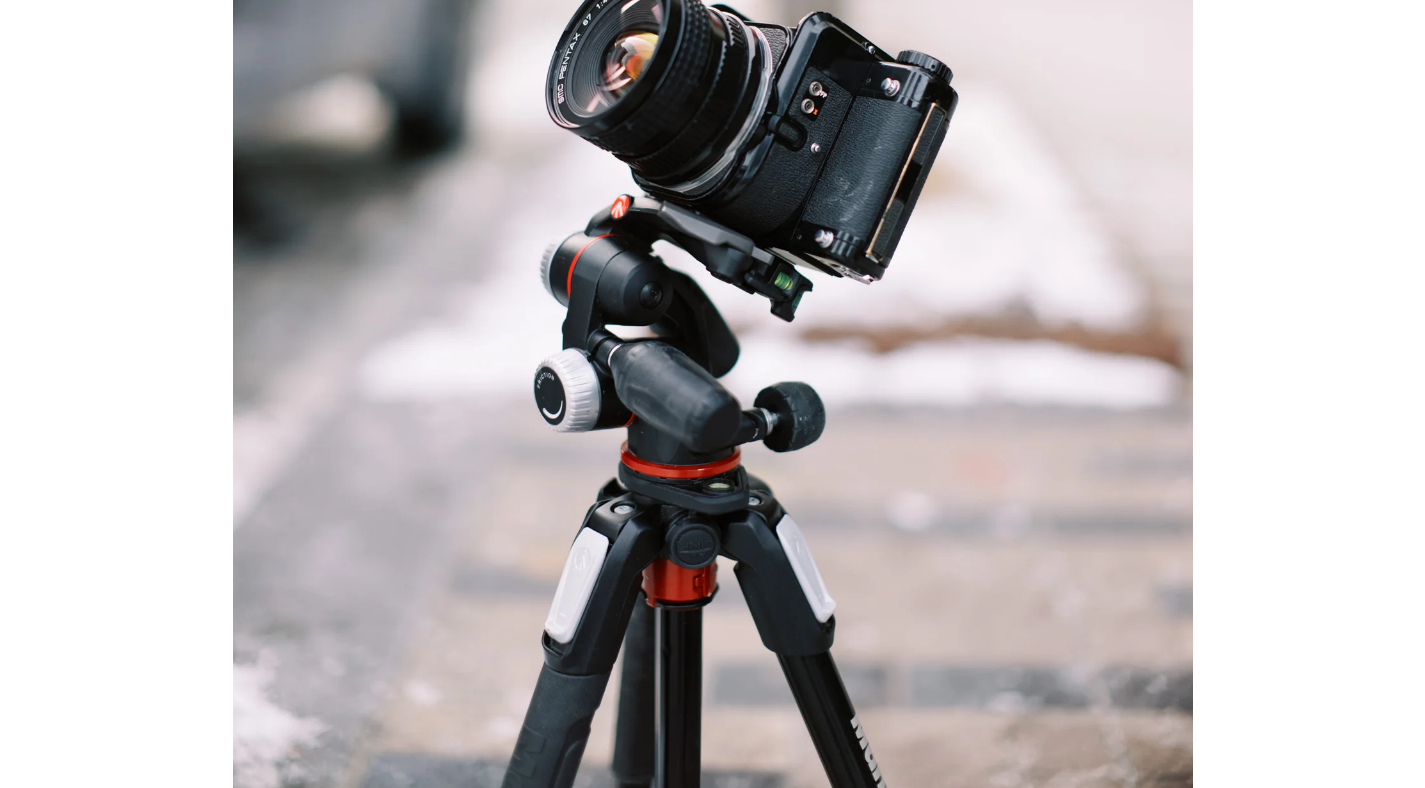 scroll, scrollTop: 12129, scrollLeft: 0, axis: vertical 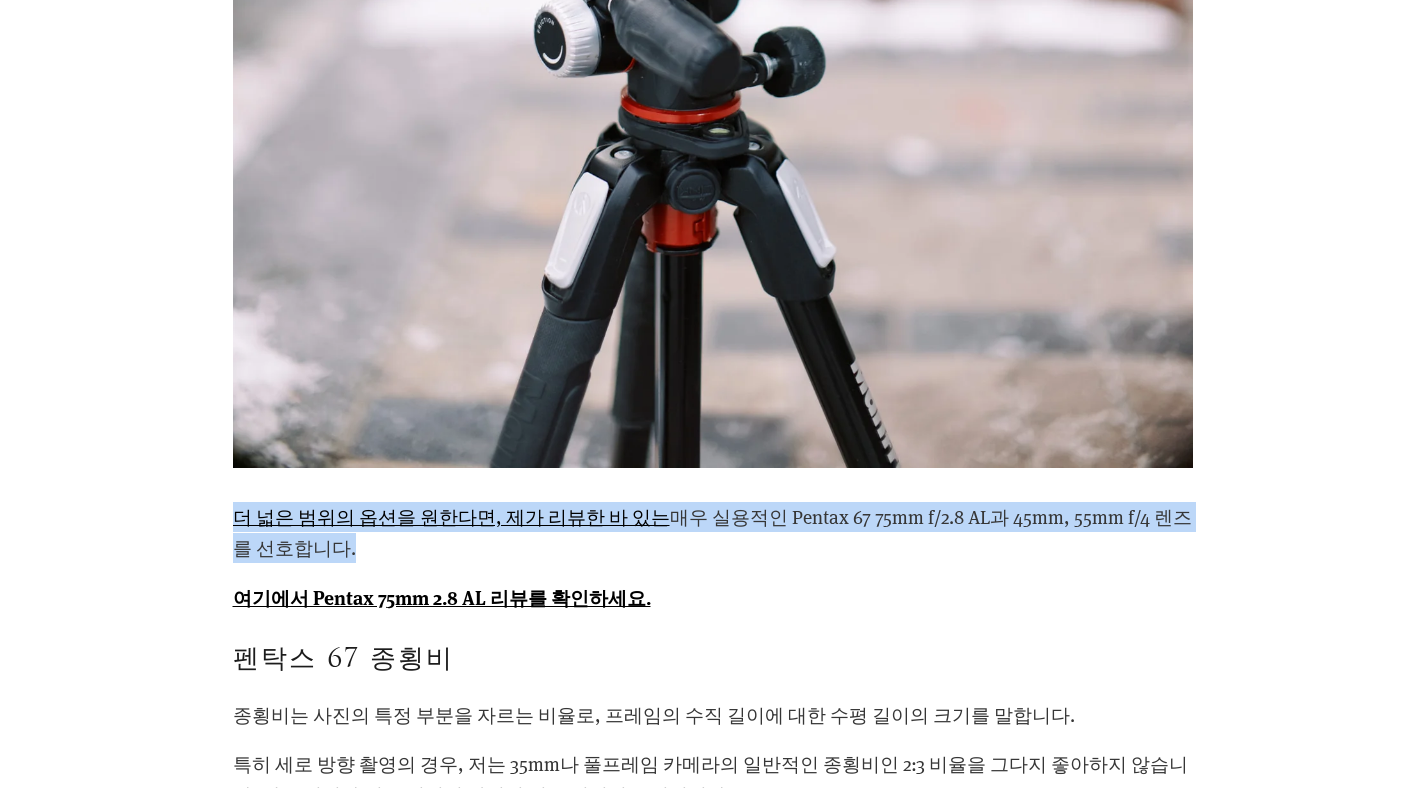 drag, startPoint x: 767, startPoint y: 543, endPoint x: 760, endPoint y: 498, distance: 45.54119 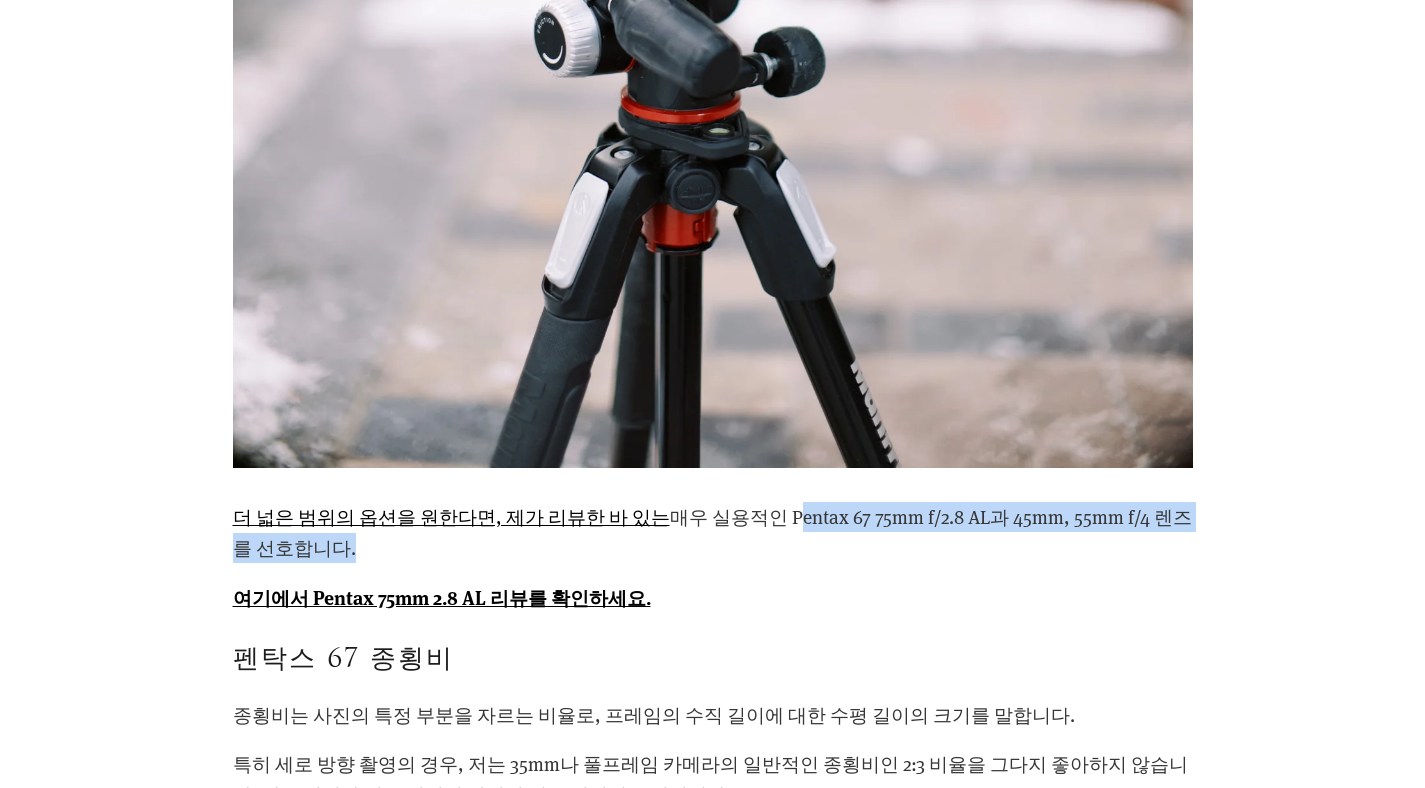 drag, startPoint x: 760, startPoint y: 542, endPoint x: 760, endPoint y: 502, distance: 40 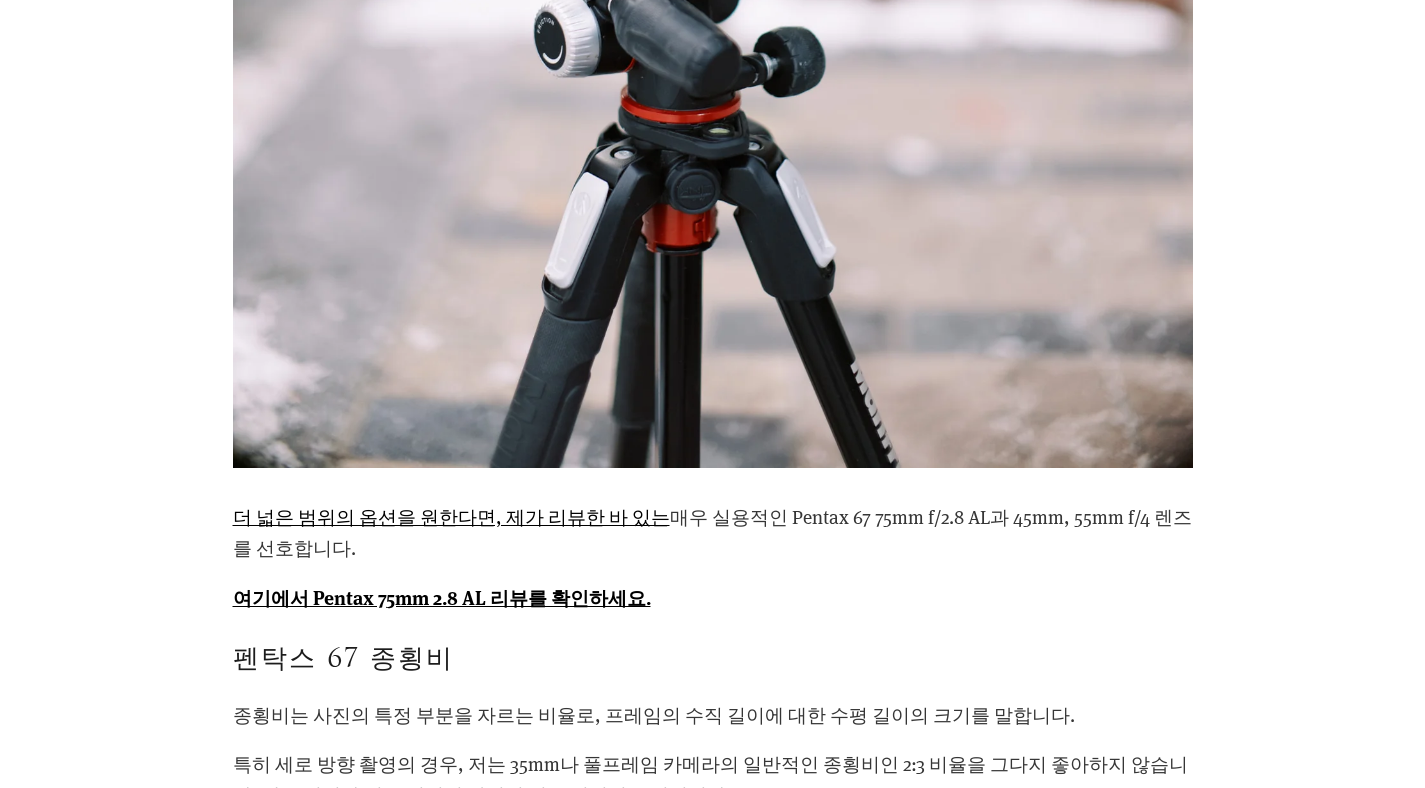 click on "매우 실용적인 Pentax 67 75mm f/2.8 AL" at bounding box center (451, 516) 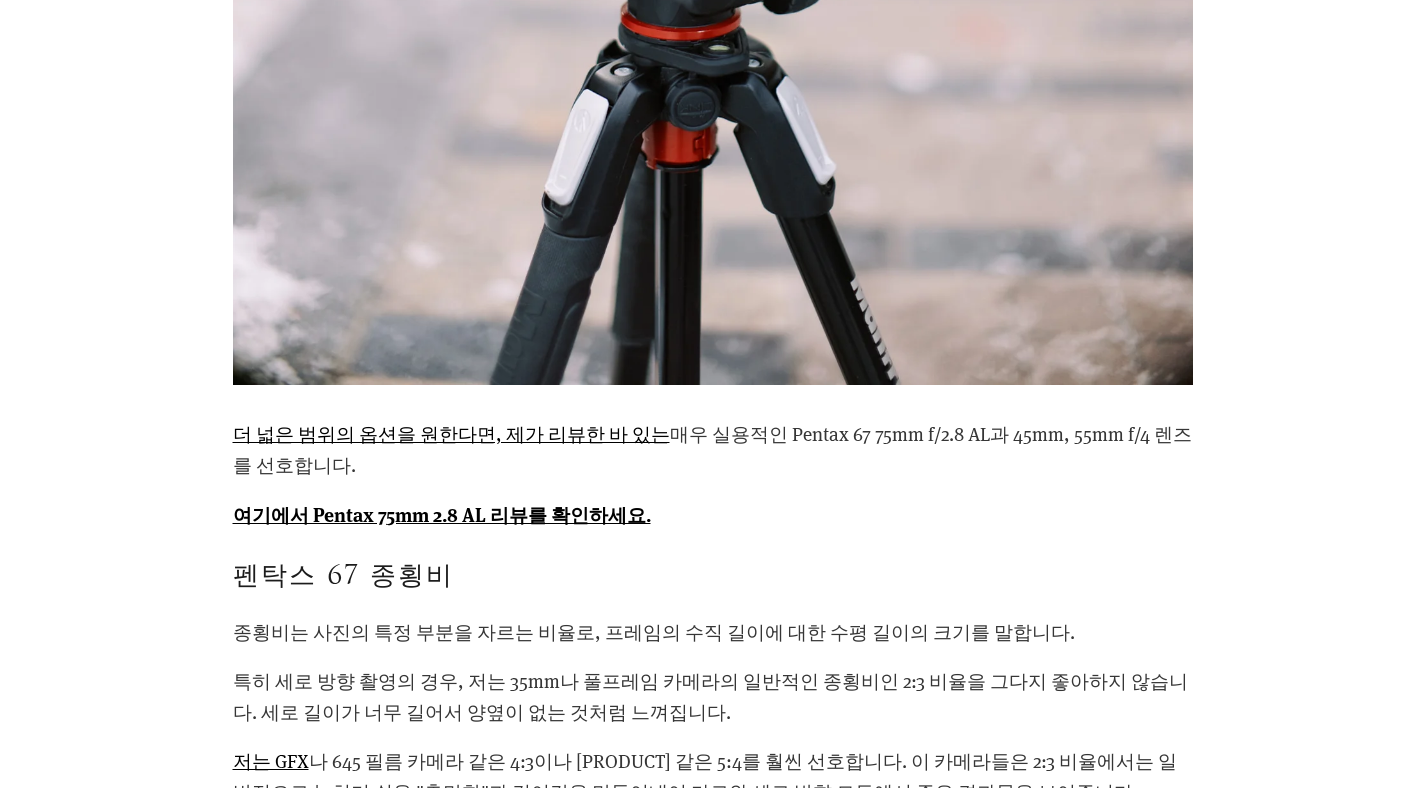 scroll, scrollTop: 12217, scrollLeft: 0, axis: vertical 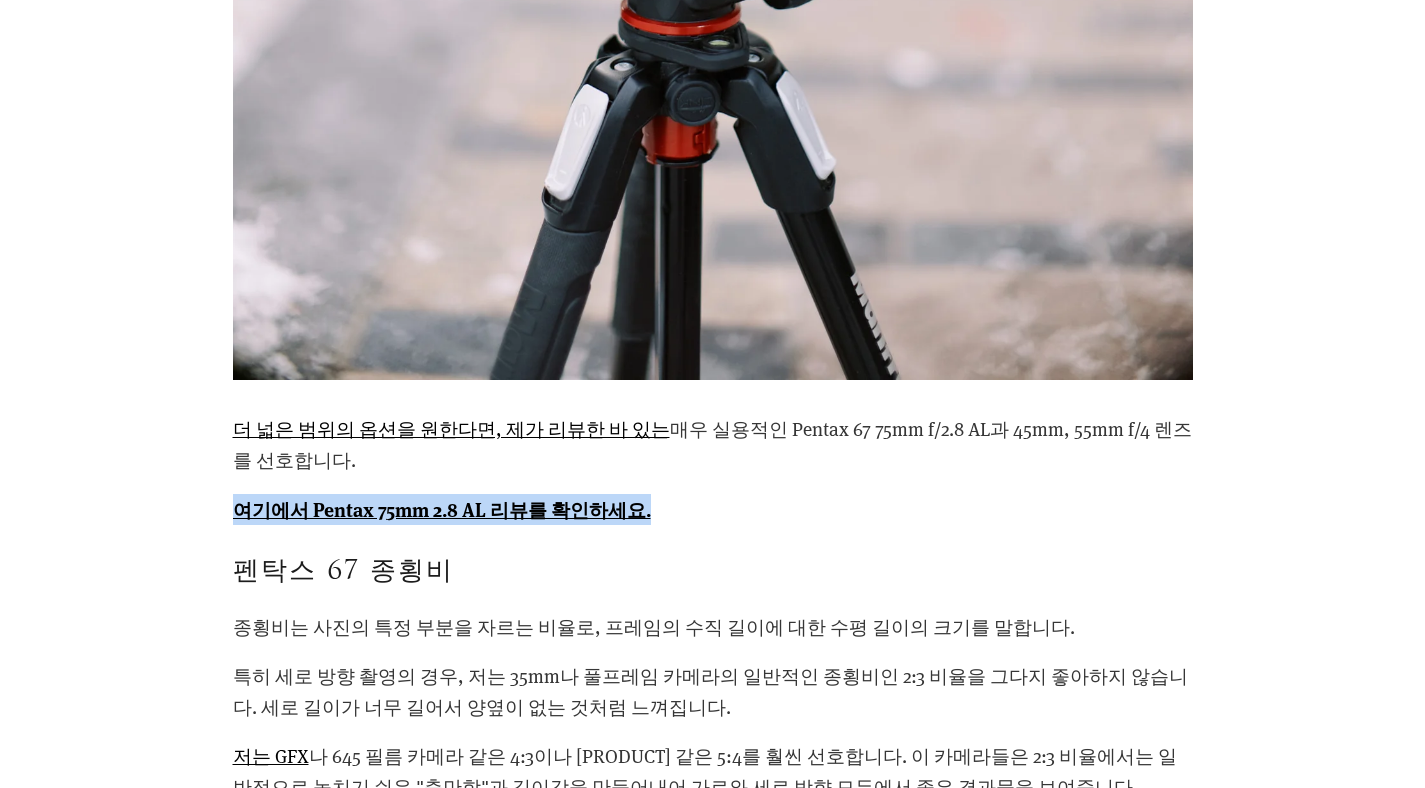 drag, startPoint x: 639, startPoint y: 529, endPoint x: 621, endPoint y: 470, distance: 61.68468 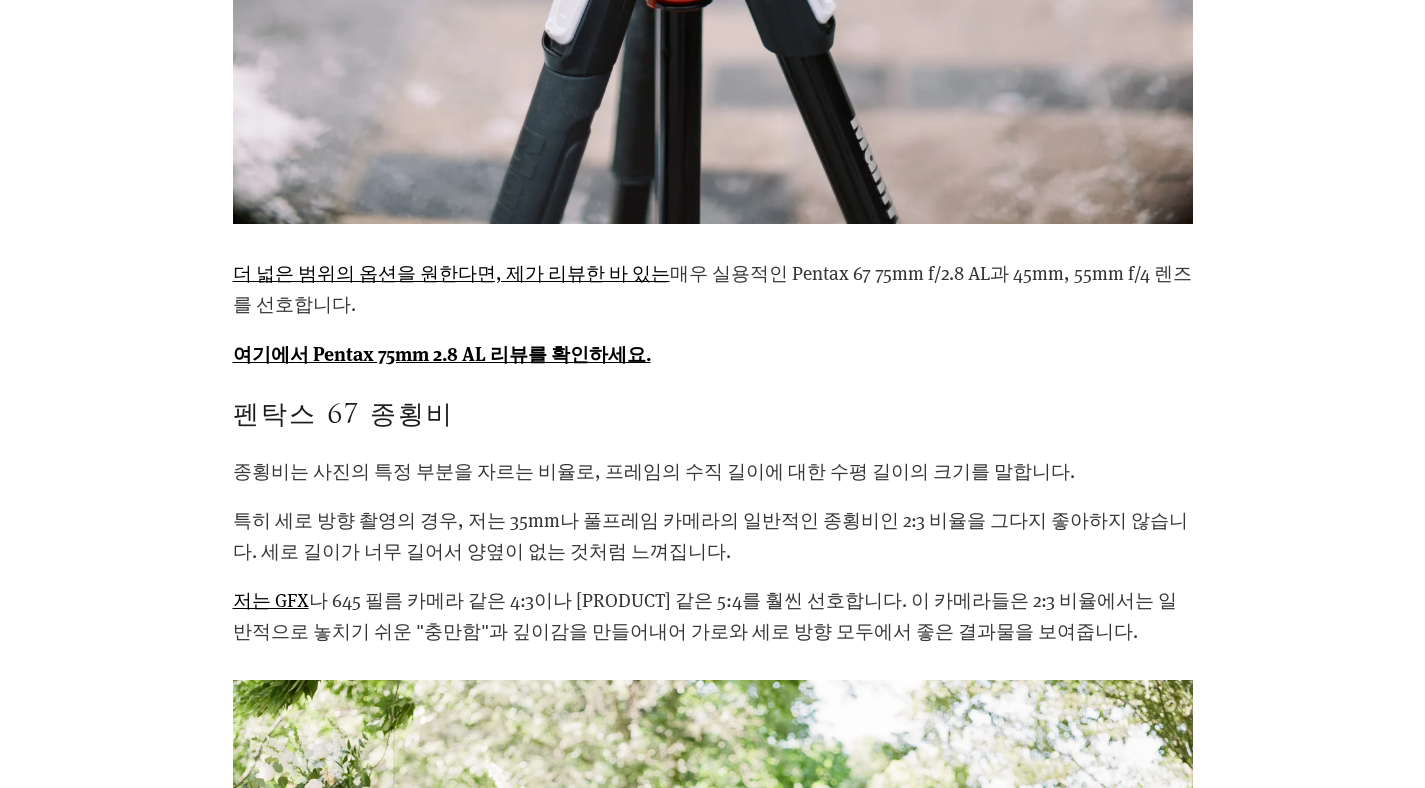 scroll, scrollTop: 12456, scrollLeft: 0, axis: vertical 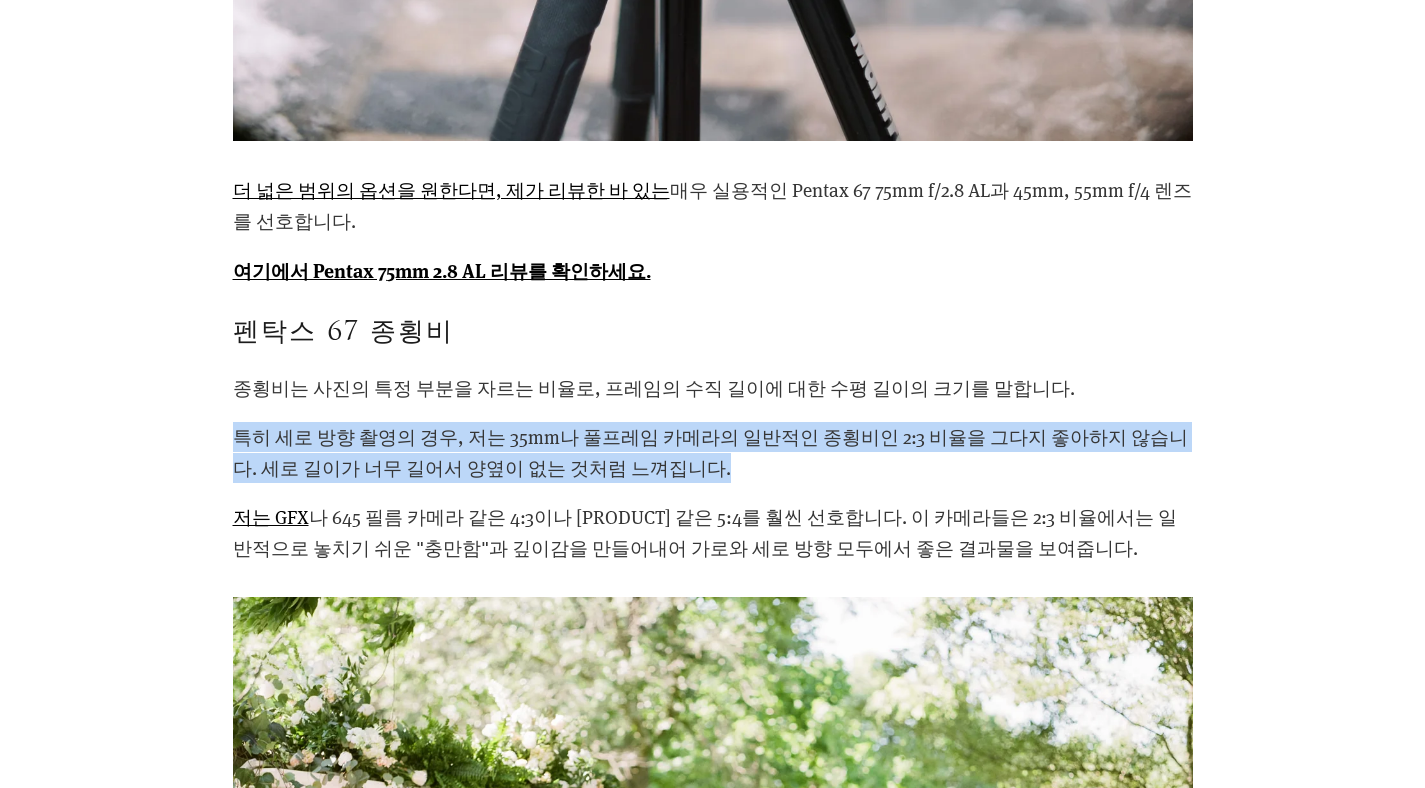 drag, startPoint x: 606, startPoint y: 468, endPoint x: 611, endPoint y: 409, distance: 59.211487 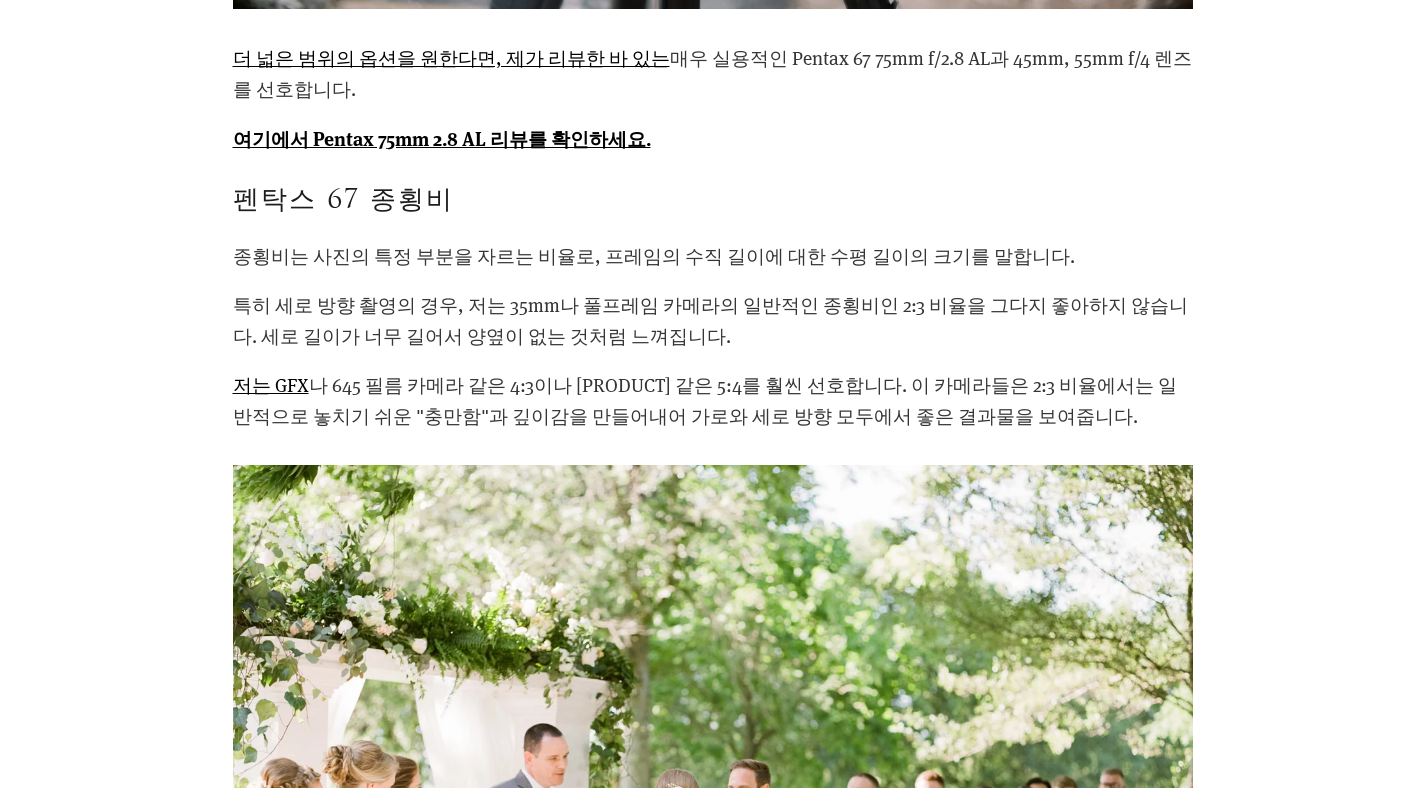 scroll, scrollTop: 12611, scrollLeft: 0, axis: vertical 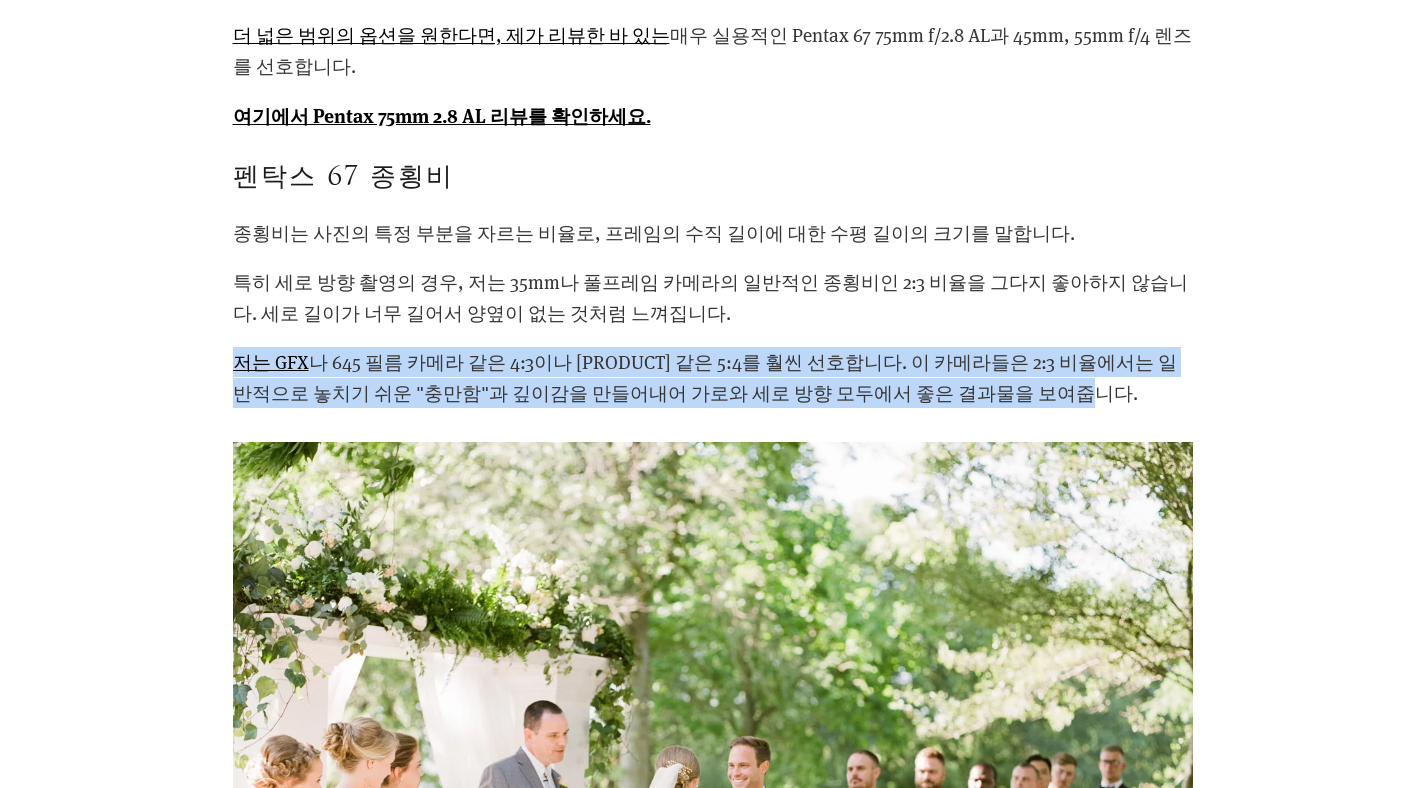 drag, startPoint x: 966, startPoint y: 397, endPoint x: 938, endPoint y: 333, distance: 69.856995 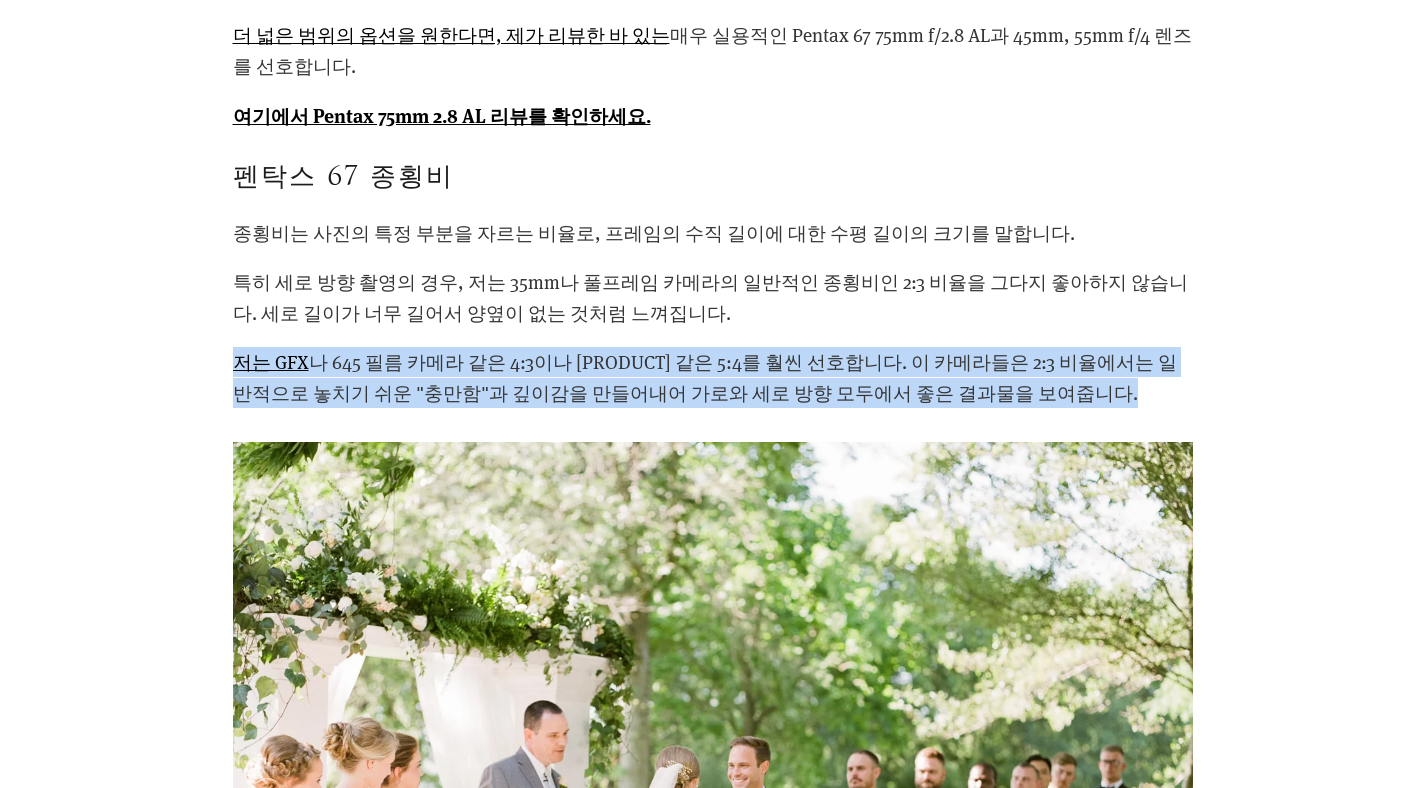 drag, startPoint x: 938, startPoint y: 333, endPoint x: 938, endPoint y: 391, distance: 58 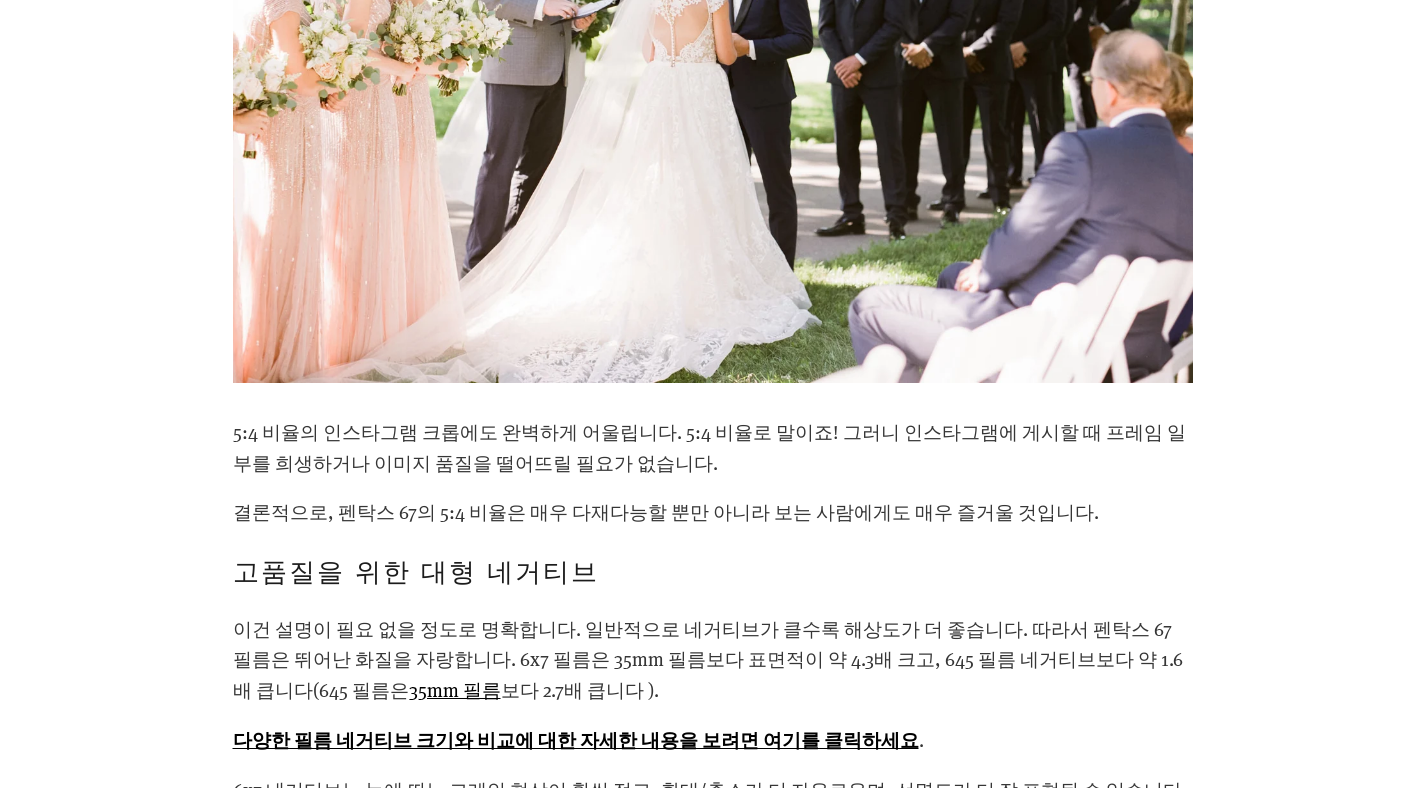 scroll, scrollTop: 13571, scrollLeft: 0, axis: vertical 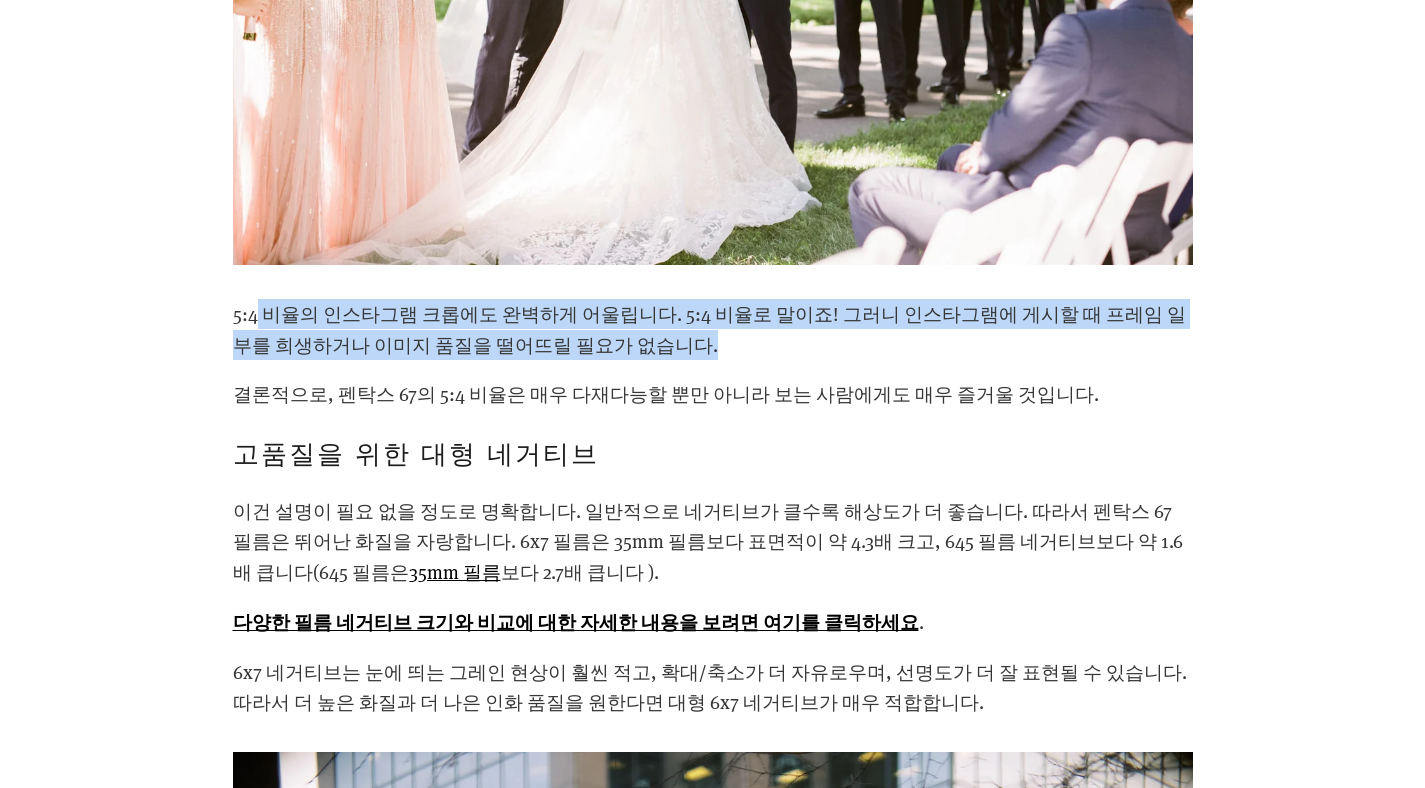 drag, startPoint x: 560, startPoint y: 355, endPoint x: 259, endPoint y: 307, distance: 304.80322 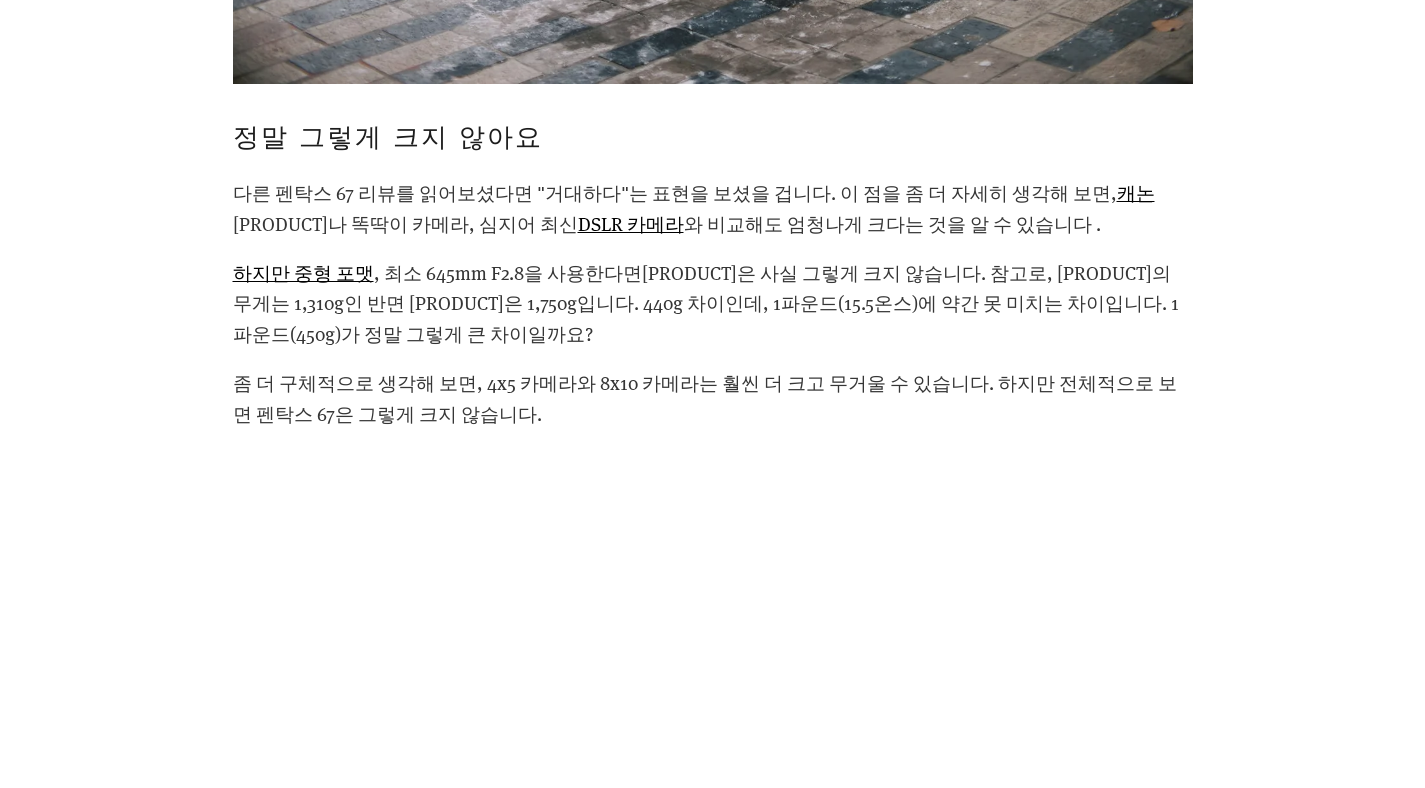 scroll, scrollTop: 15539, scrollLeft: 0, axis: vertical 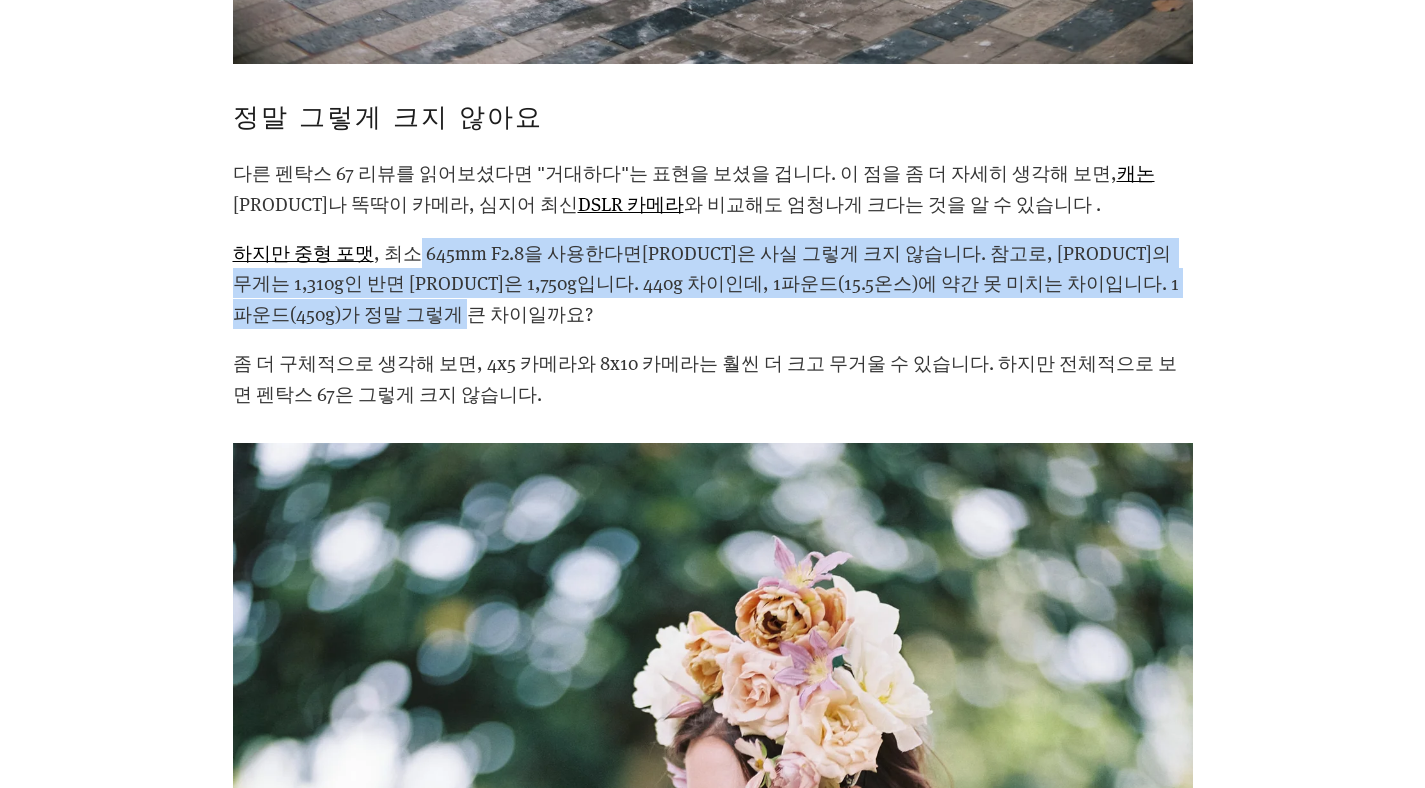 drag, startPoint x: 384, startPoint y: 242, endPoint x: 391, endPoint y: 308, distance: 66.37017 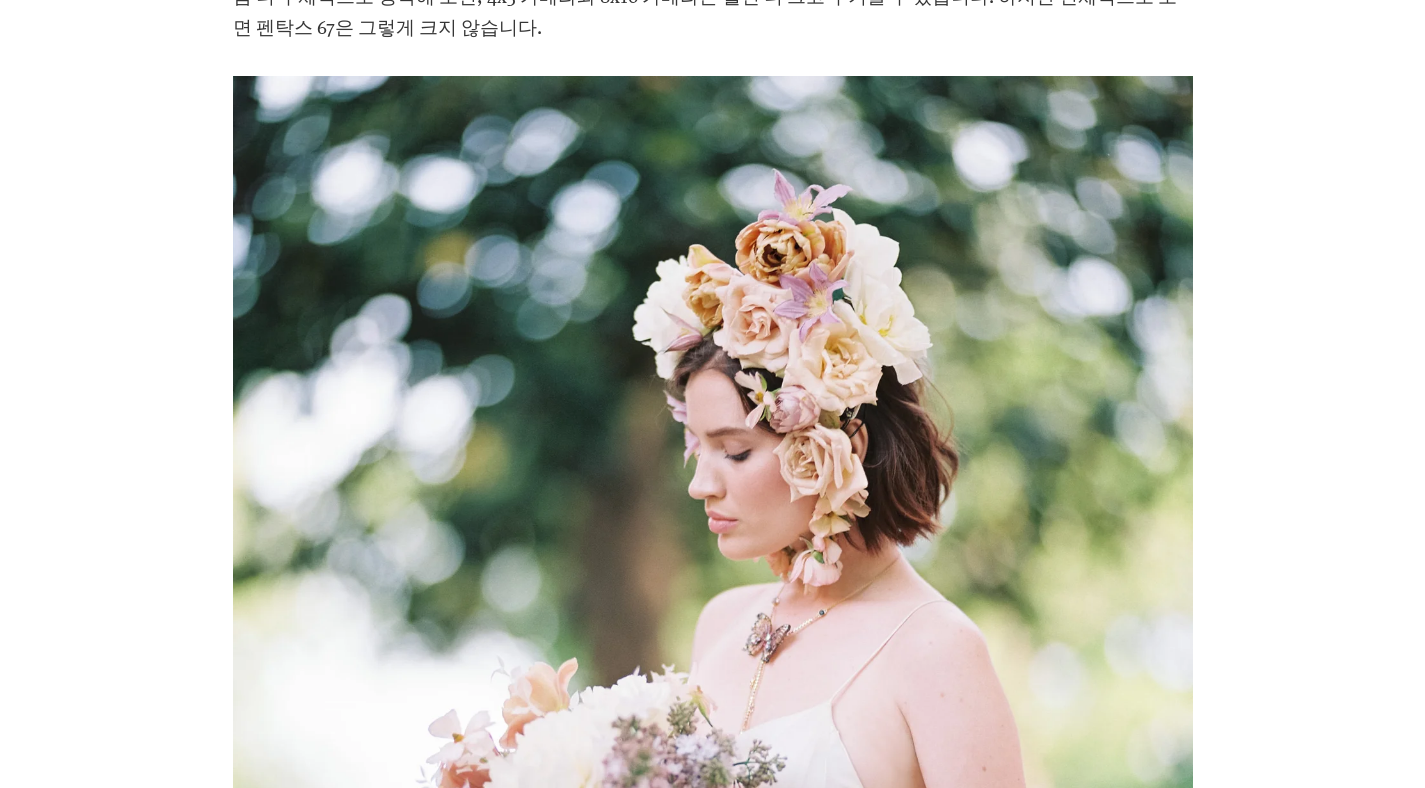 scroll, scrollTop: 15795, scrollLeft: 0, axis: vertical 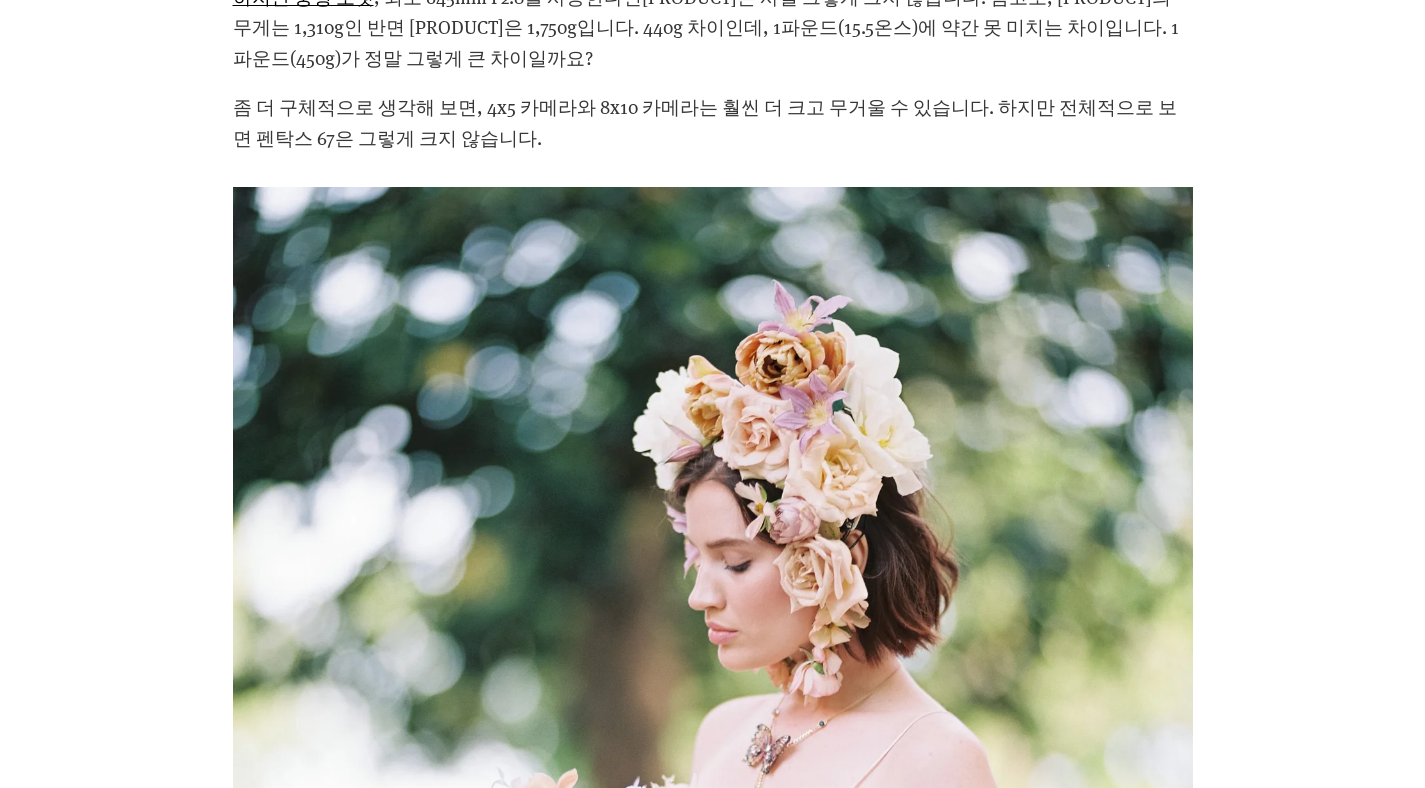 click on "좀 더 구체적으로 생각해 보면, 4x5 카메라와 8x10 카메라는 훨씬 더 크고 무거울 수 있습니다. 하지만 전체적으로 보면 펜탁스 67은 그렇게 크지 않습니다." at bounding box center [713, 122] 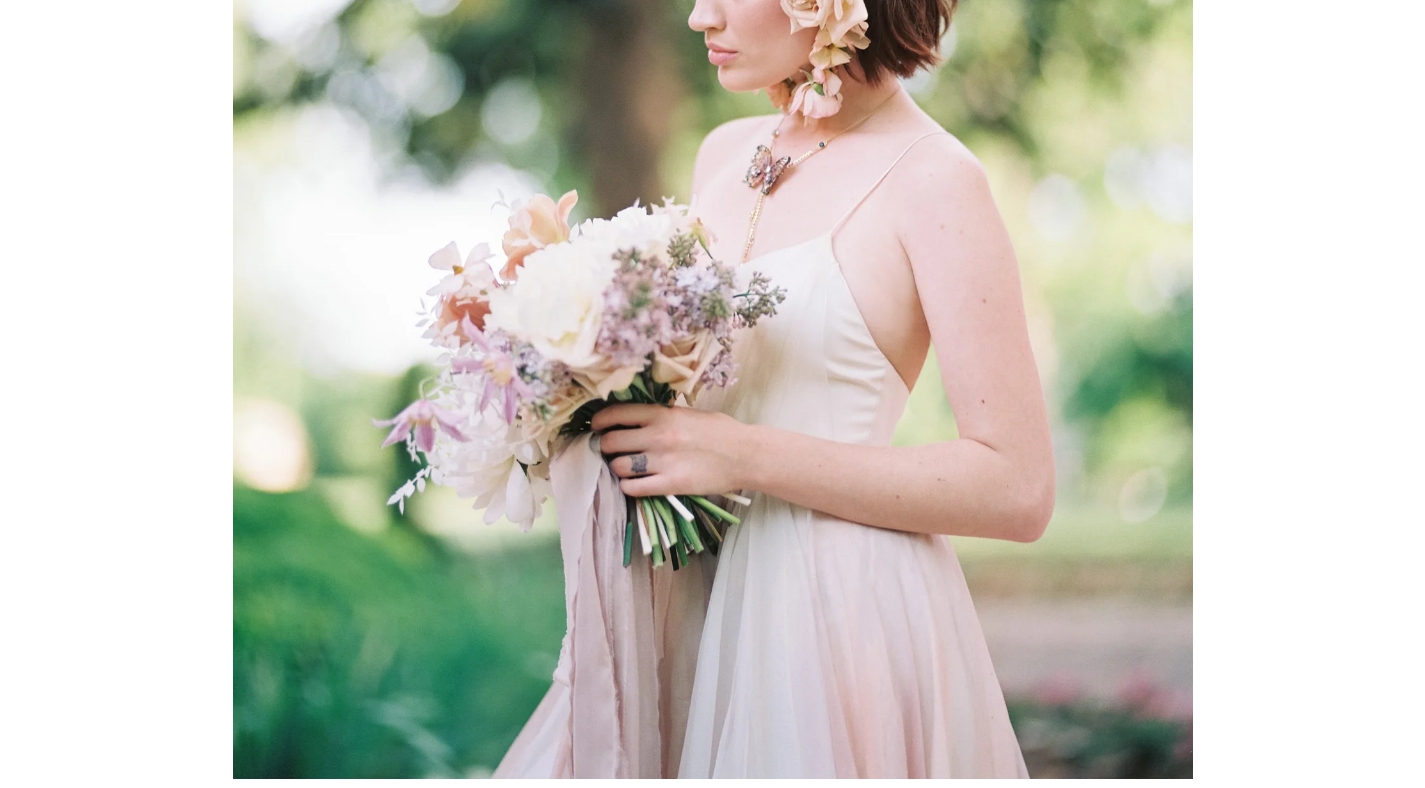 scroll, scrollTop: 16846, scrollLeft: 0, axis: vertical 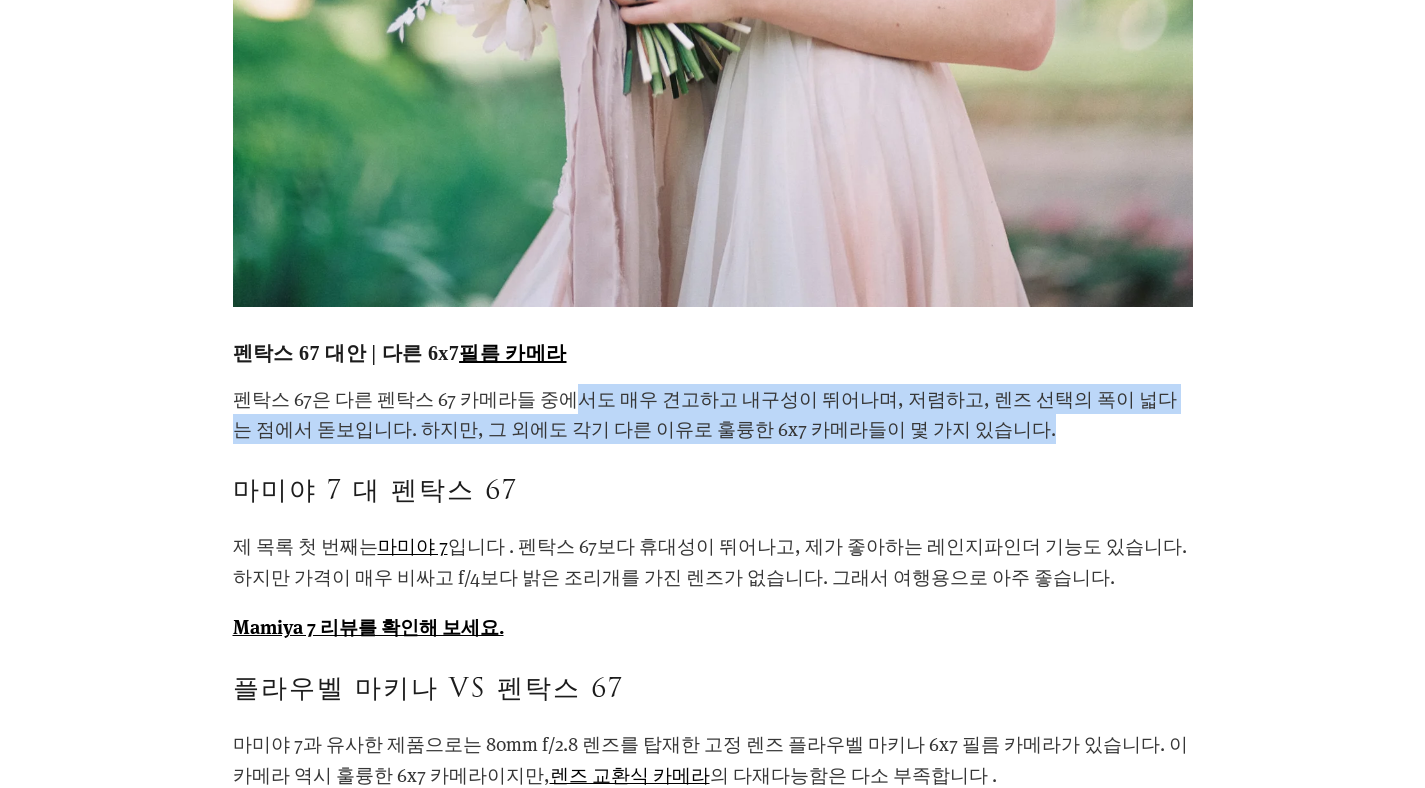 drag, startPoint x: 538, startPoint y: 391, endPoint x: 852, endPoint y: 424, distance: 315.7293 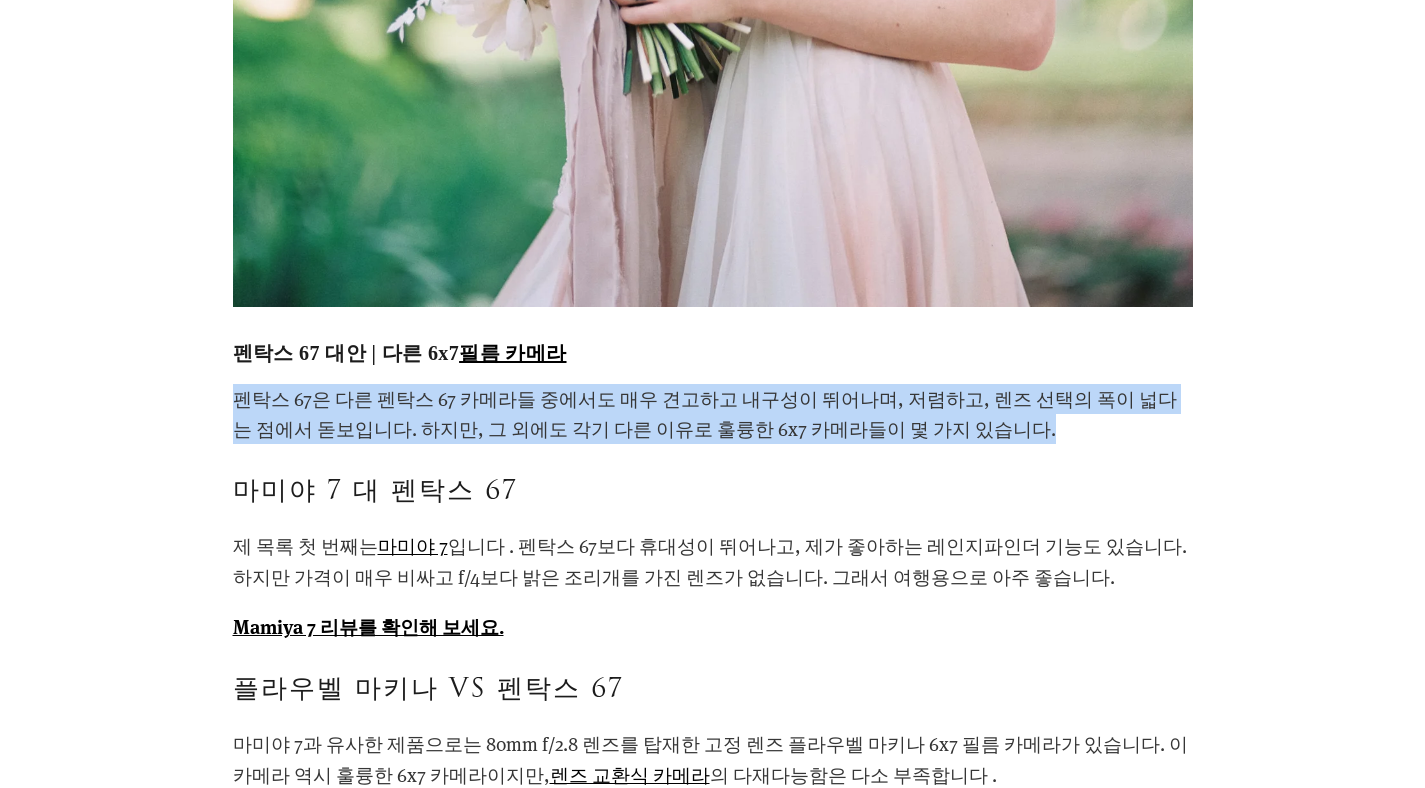 drag, startPoint x: 852, startPoint y: 424, endPoint x: 822, endPoint y: 373, distance: 59.16925 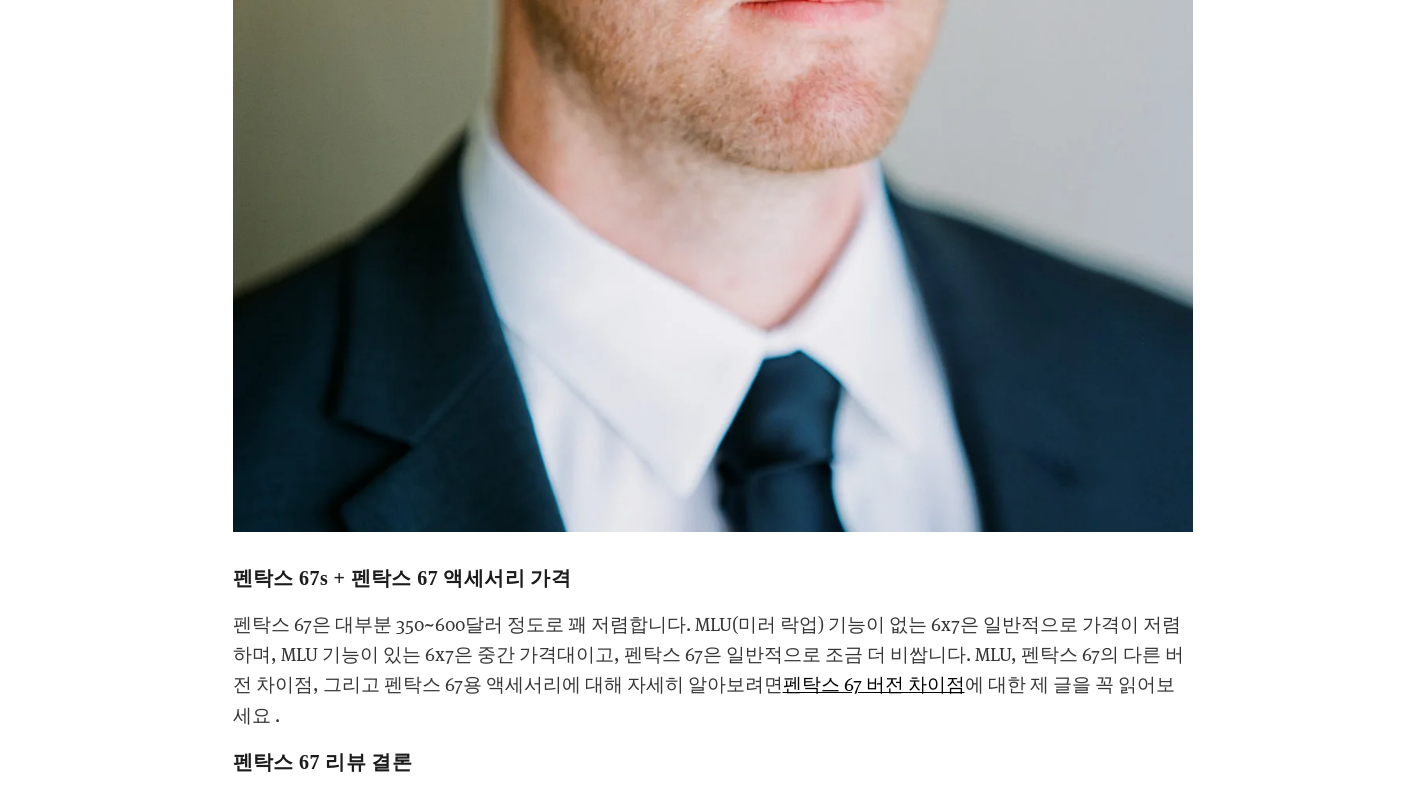 scroll, scrollTop: 22014, scrollLeft: 0, axis: vertical 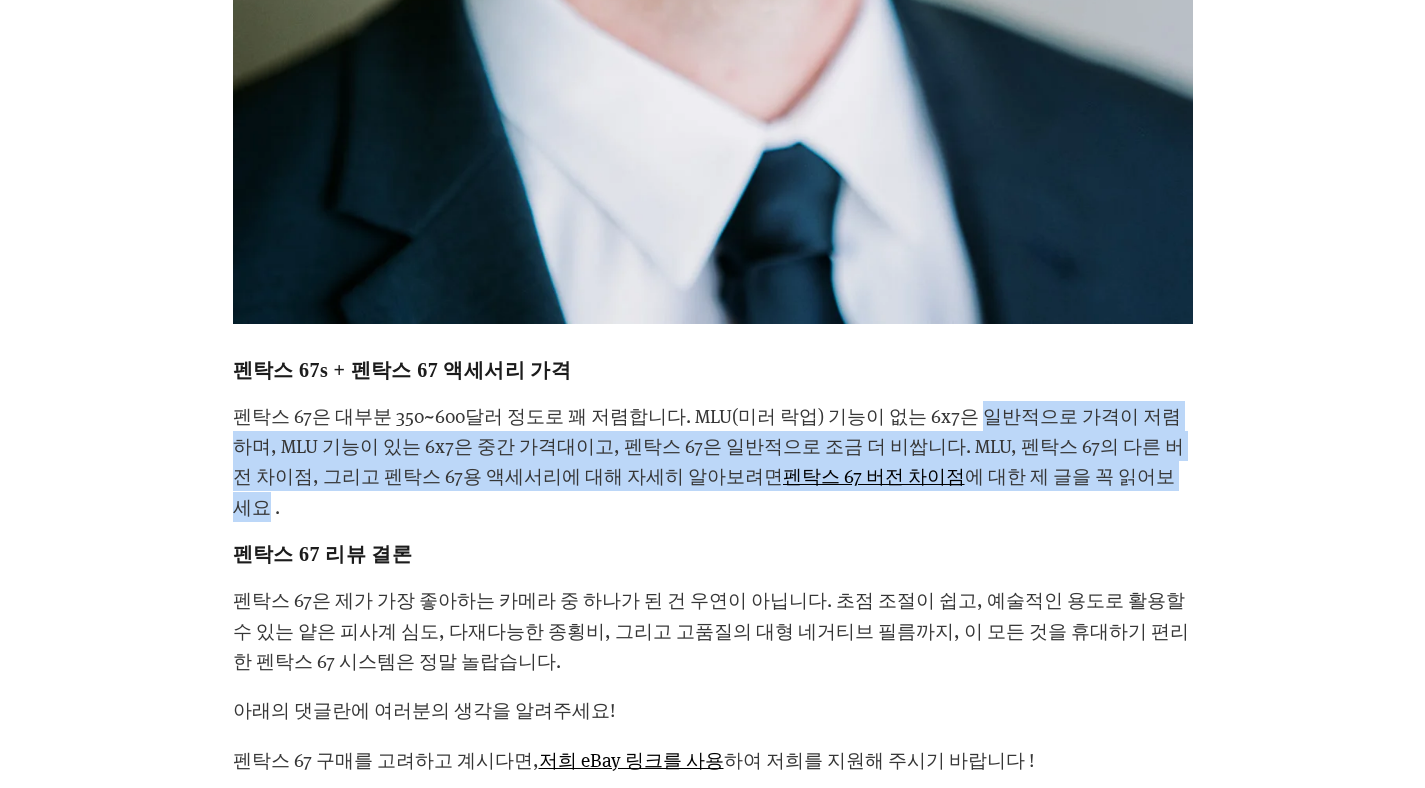 drag, startPoint x: 911, startPoint y: 481, endPoint x: 917, endPoint y: 396, distance: 85.2115 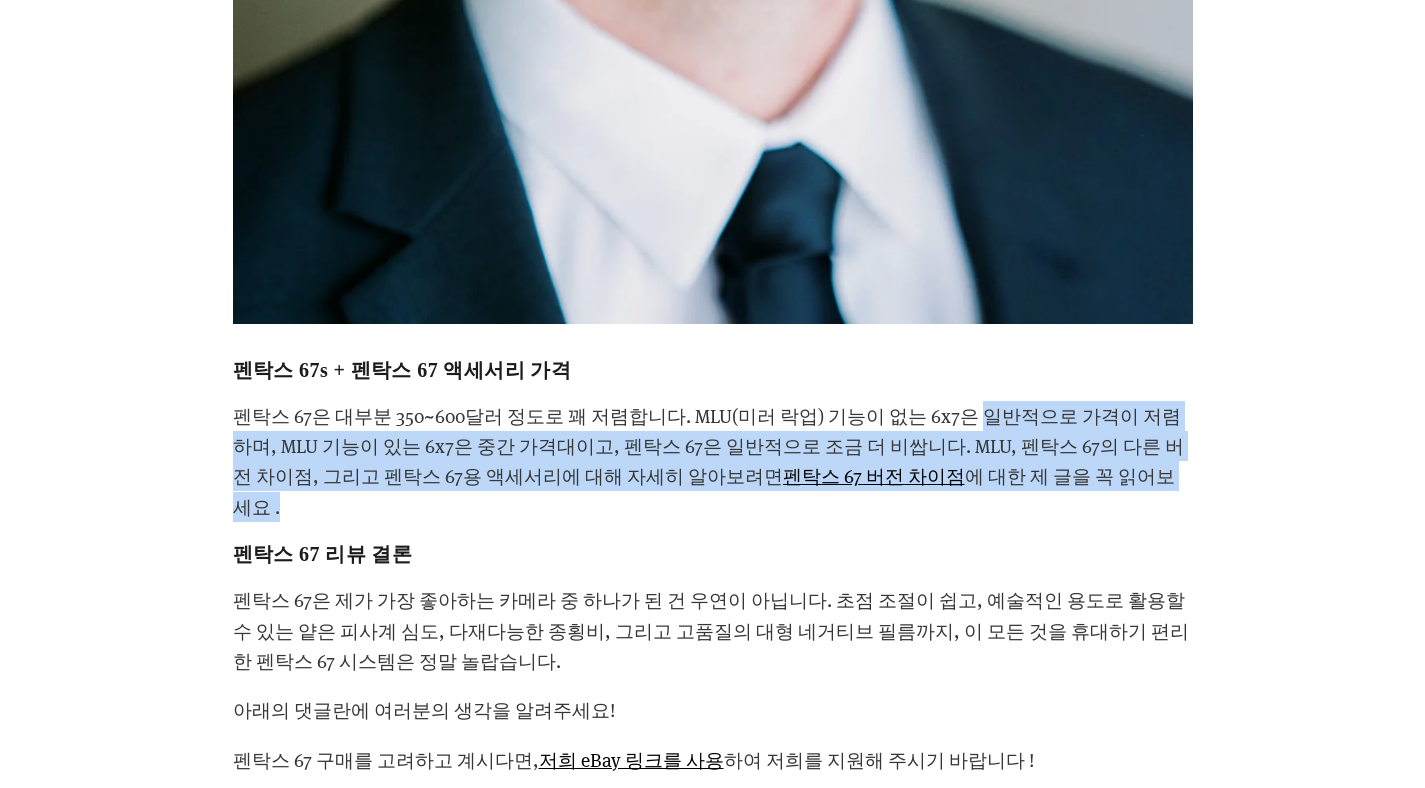 drag, startPoint x: 917, startPoint y: 396, endPoint x: 917, endPoint y: 471, distance: 75 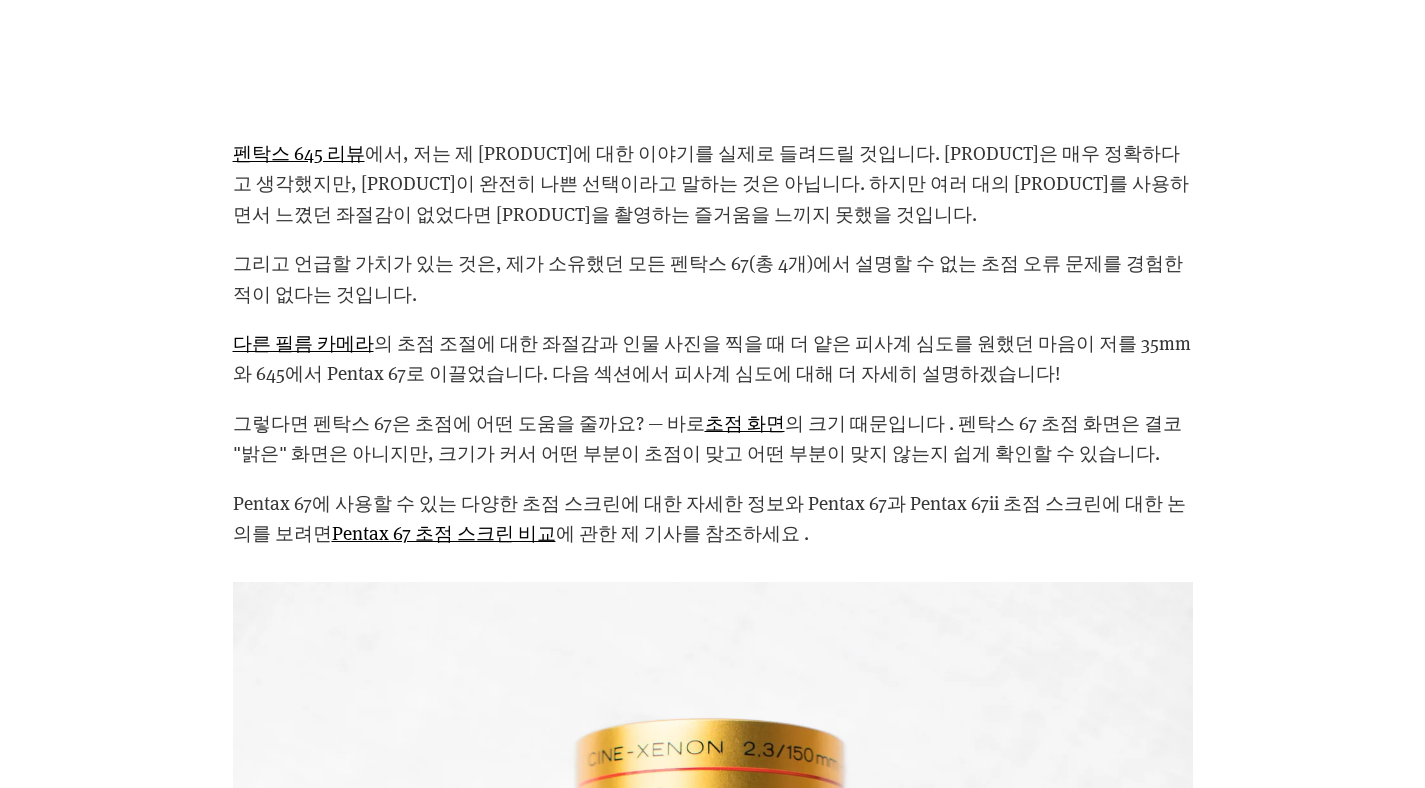 scroll, scrollTop: 7842, scrollLeft: 0, axis: vertical 